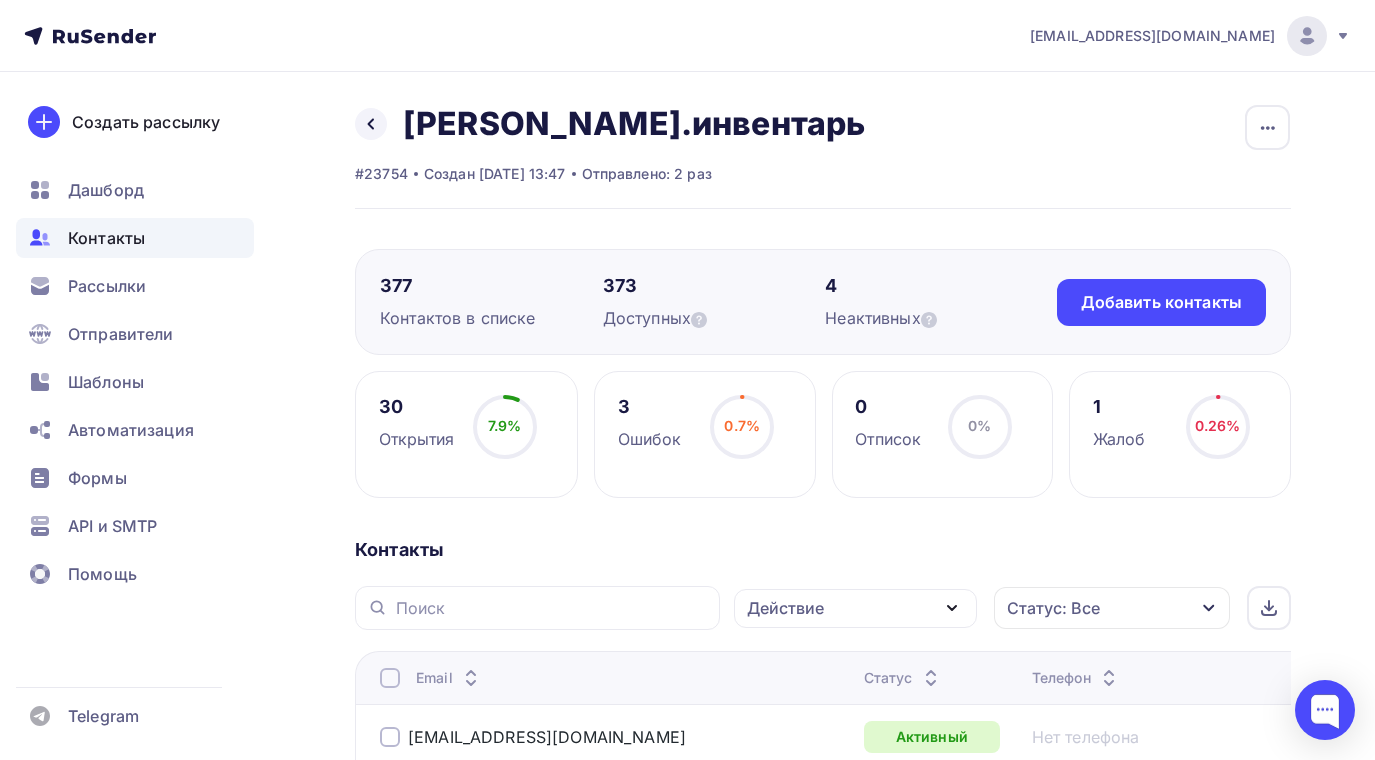 scroll, scrollTop: 487, scrollLeft: 0, axis: vertical 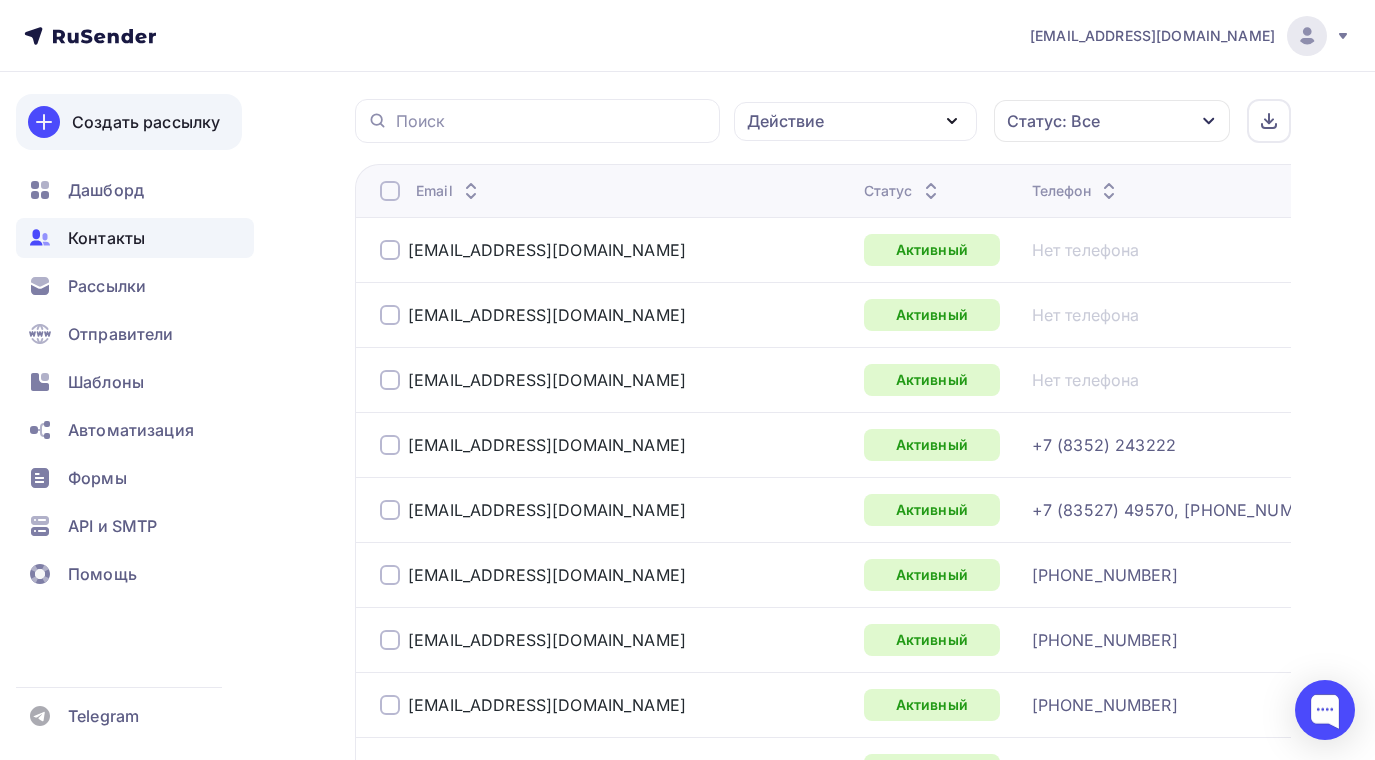 click on "Создать рассылку" at bounding box center (146, 122) 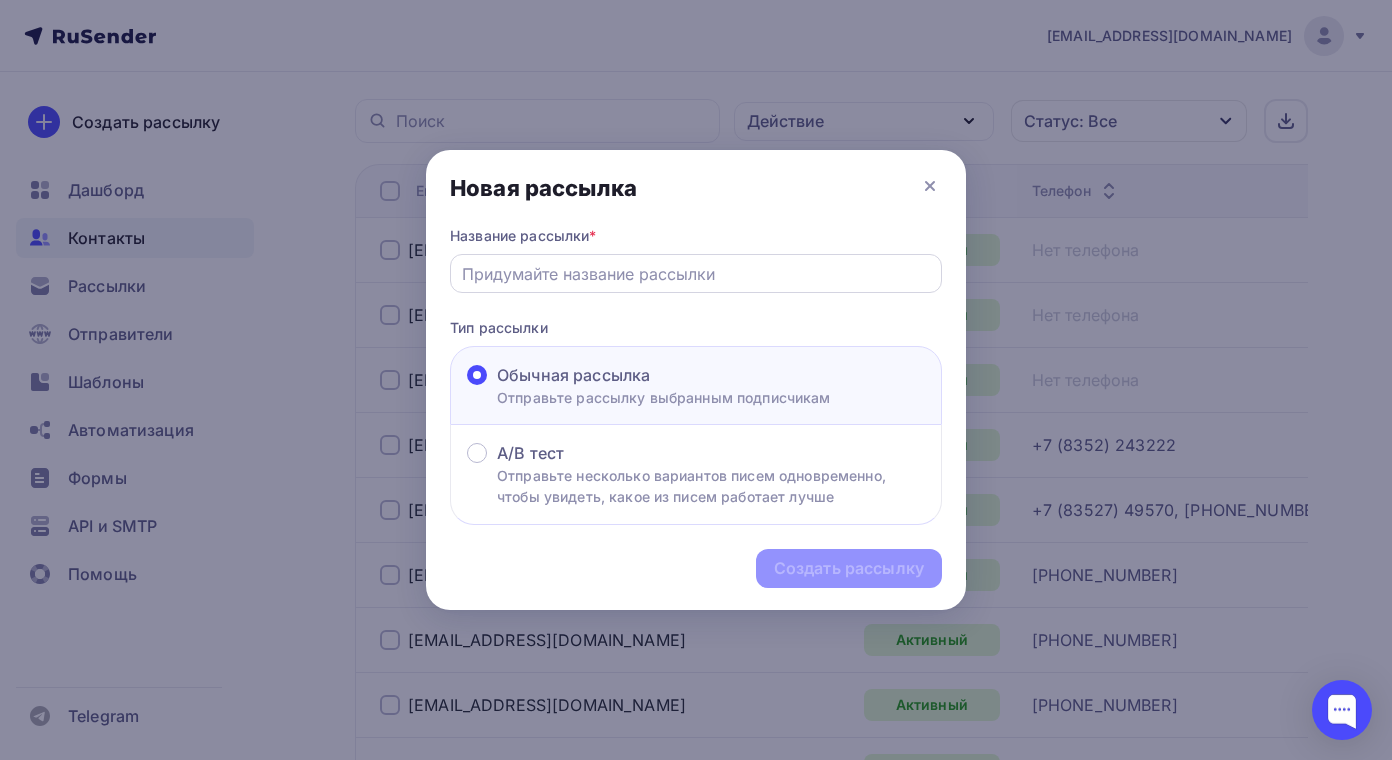 click at bounding box center [696, 274] 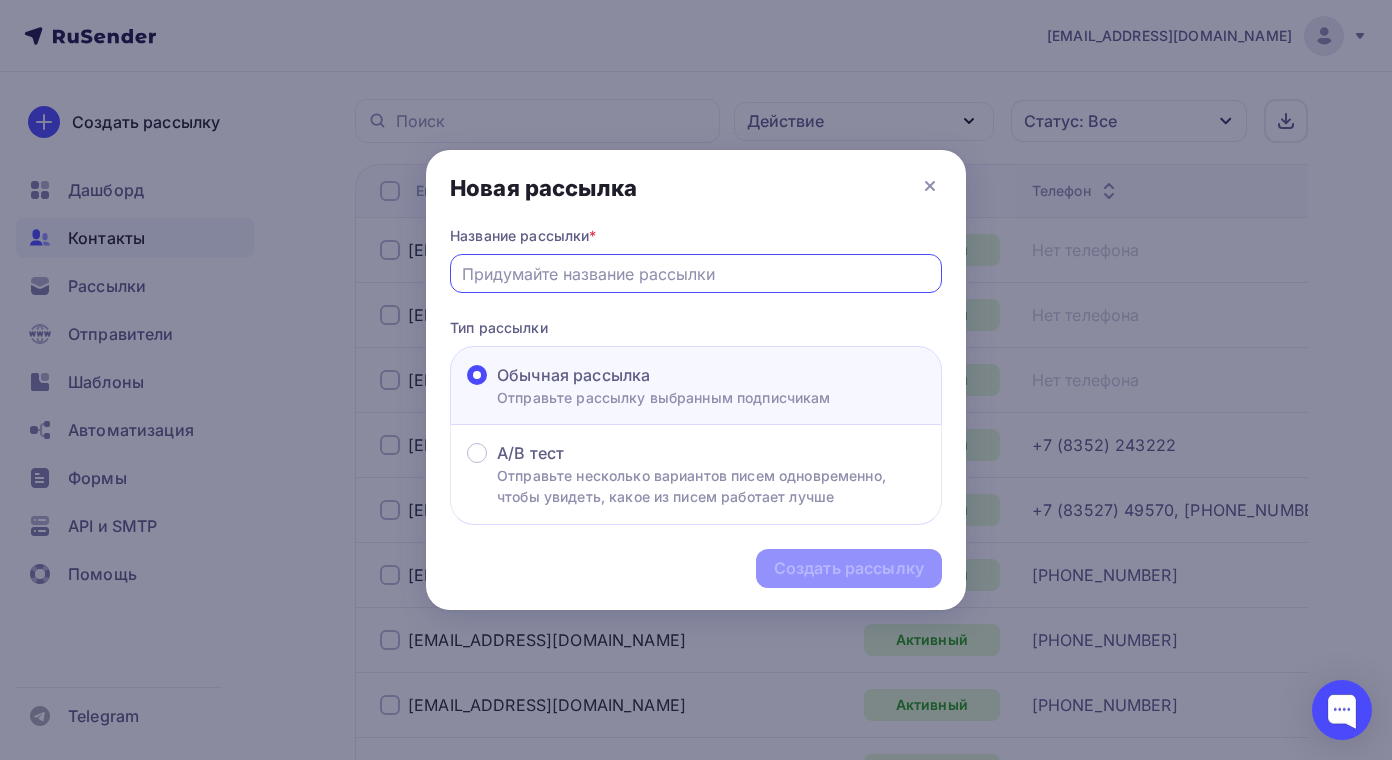 type on "Лучшие цены!" 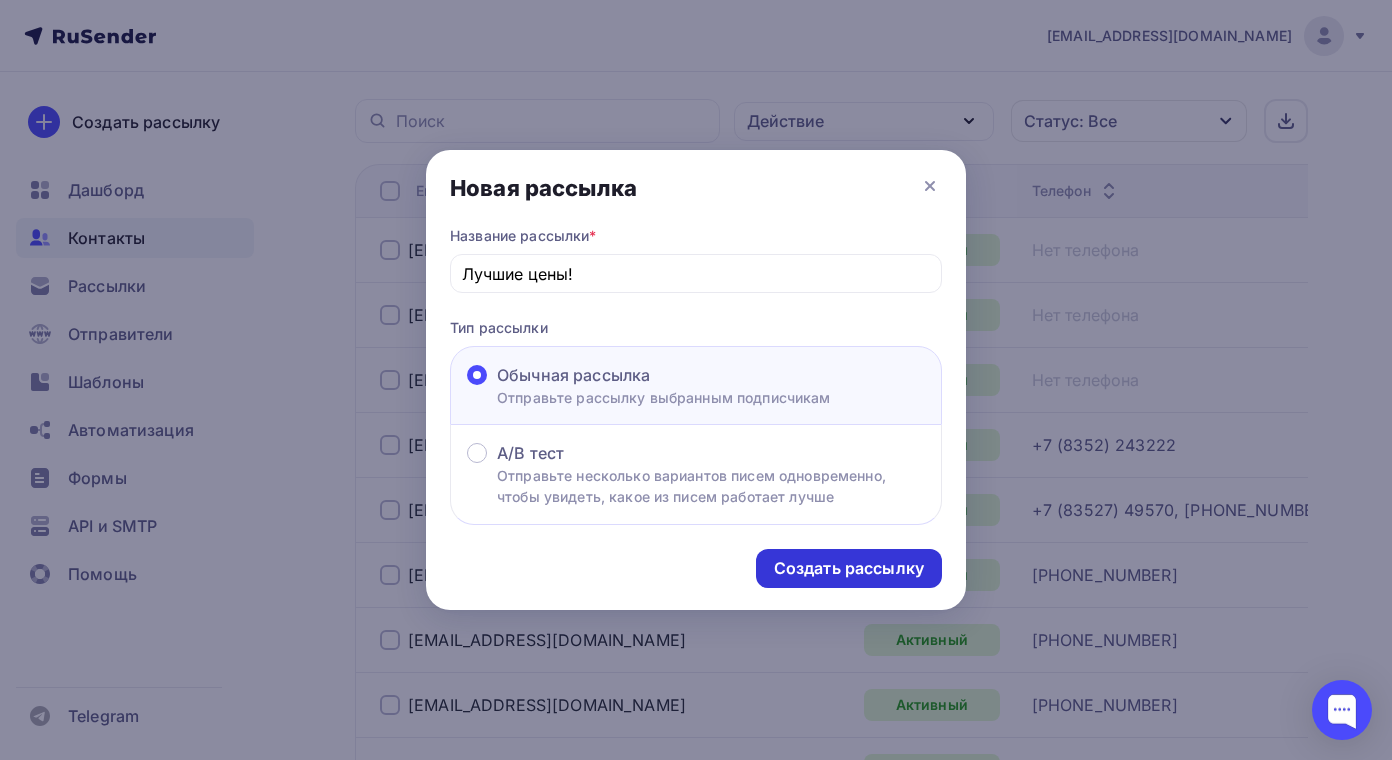 click on "Создать рассылку" at bounding box center (849, 568) 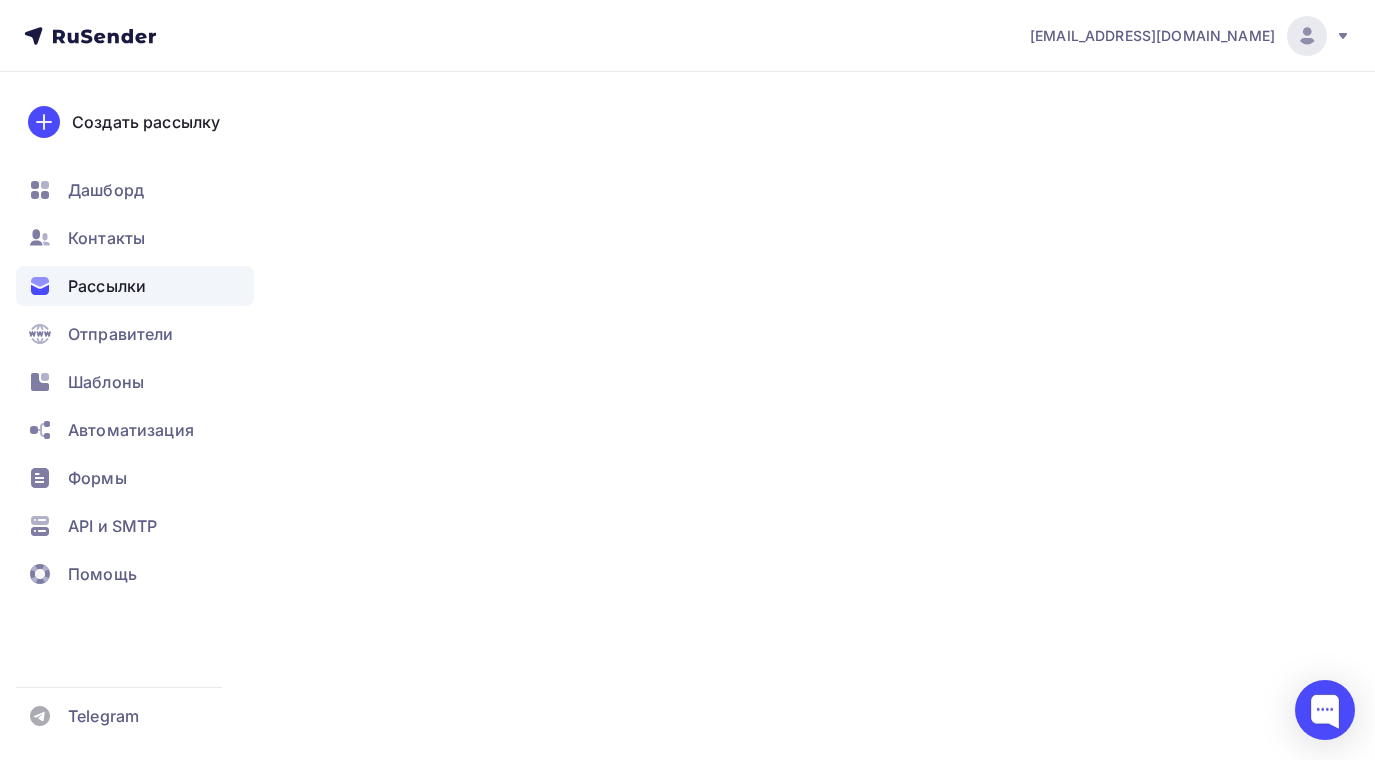 scroll, scrollTop: 0, scrollLeft: 0, axis: both 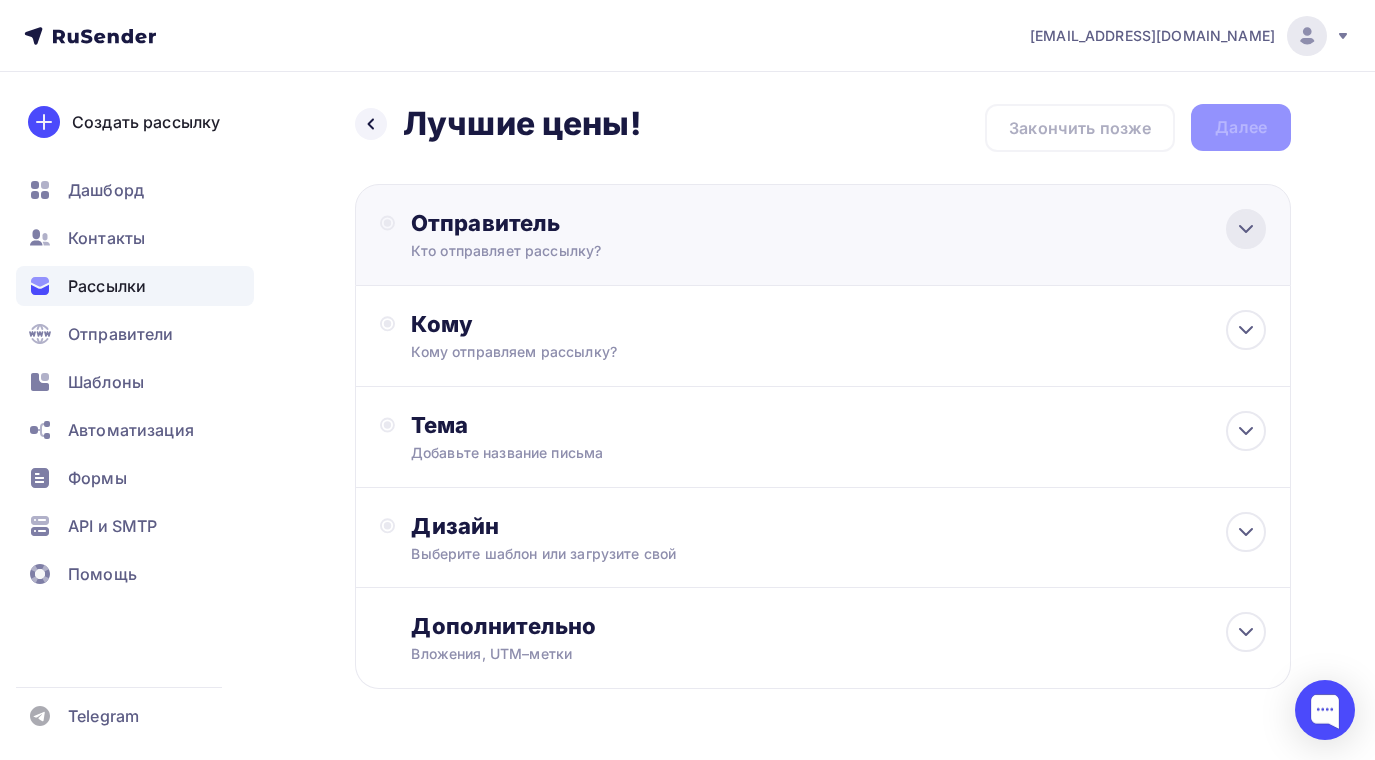 click 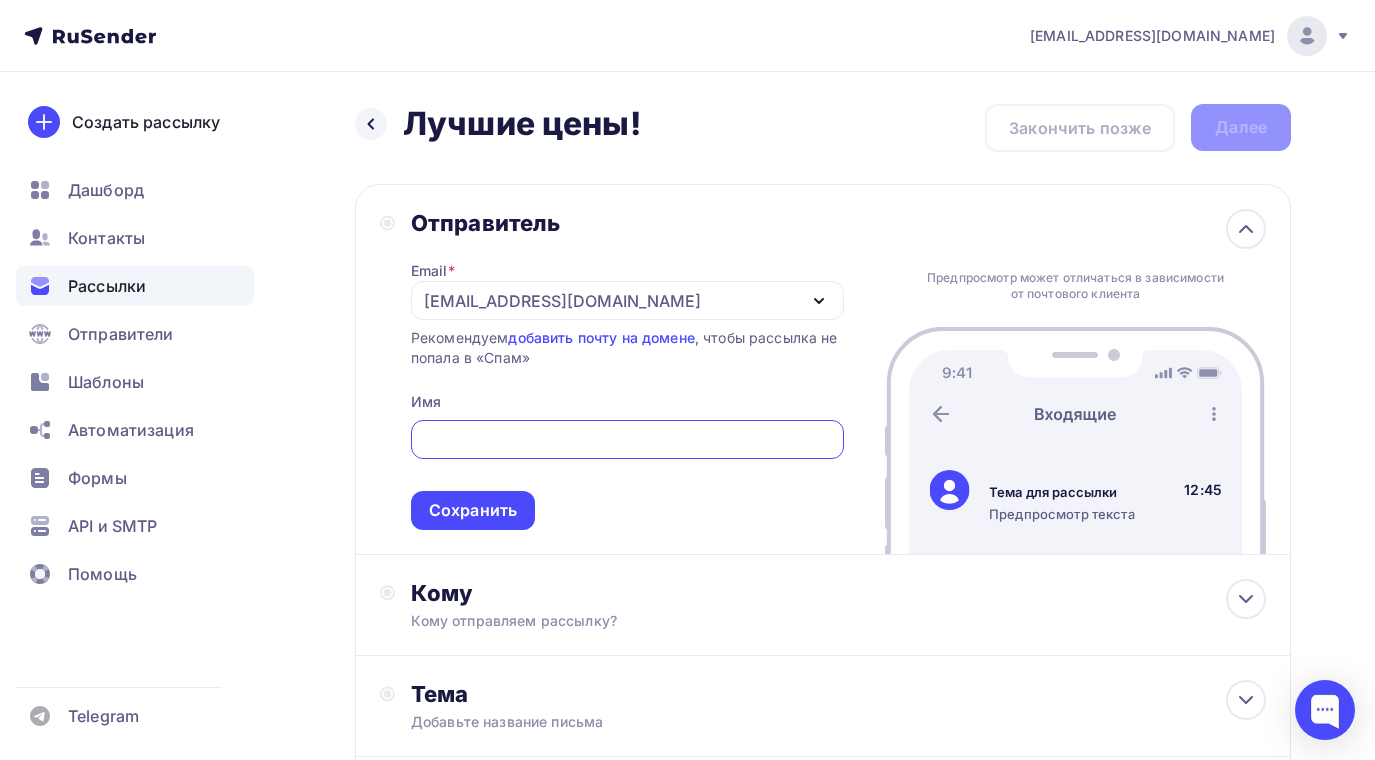 drag, startPoint x: 591, startPoint y: 295, endPoint x: 510, endPoint y: 293, distance: 81.02469 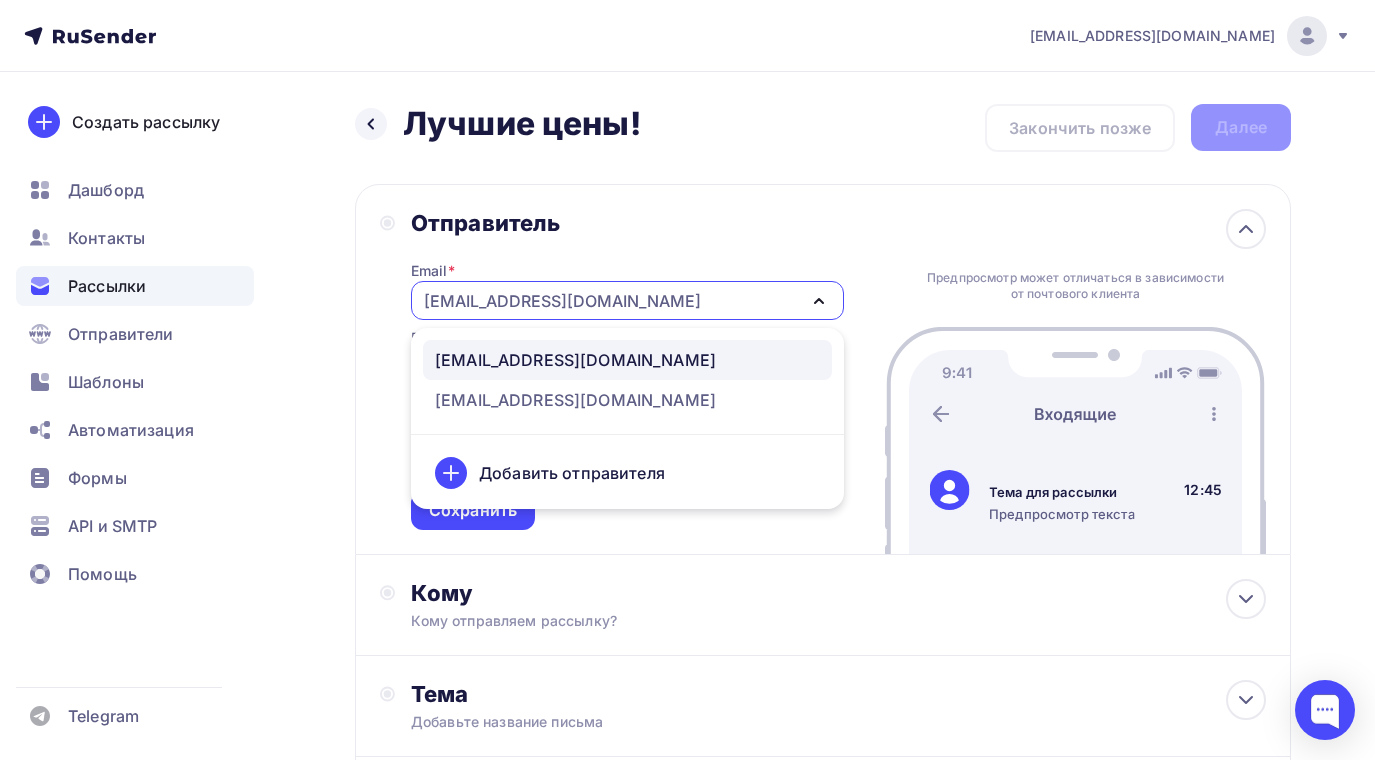 click on "[EMAIL_ADDRESS][DOMAIN_NAME]" at bounding box center [575, 360] 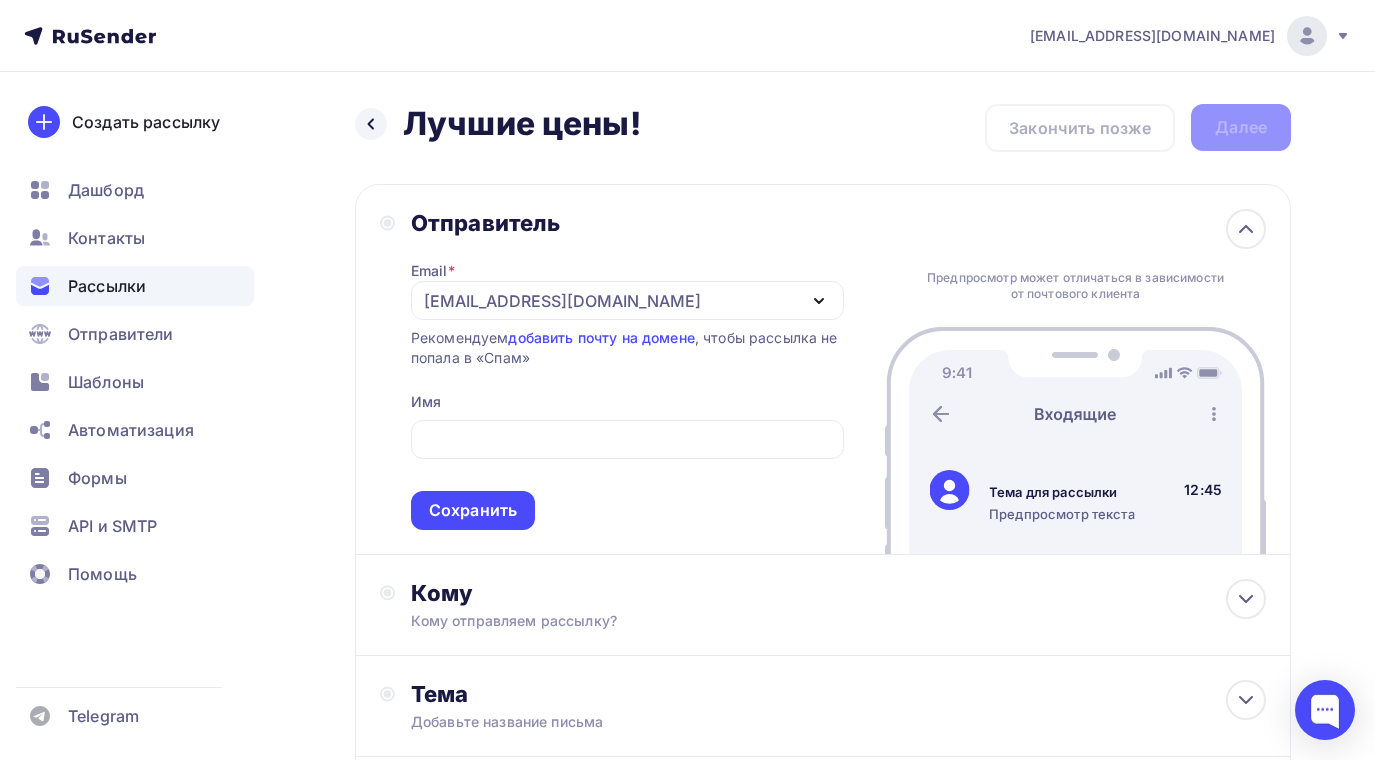 drag, startPoint x: 576, startPoint y: 304, endPoint x: 838, endPoint y: 299, distance: 262.0477 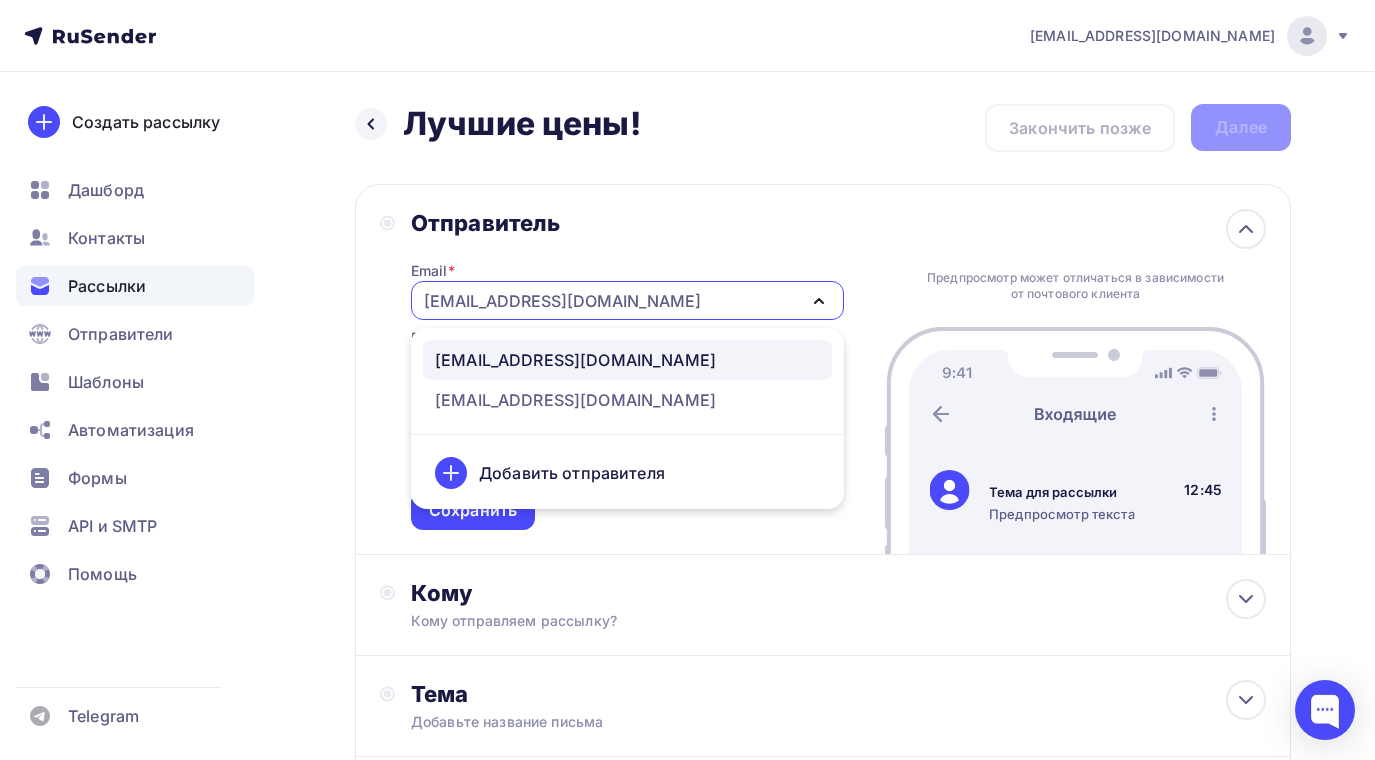 click on "Назад
Лучшие цены!
Лучшие цены!
Закончить позже
Далее
Отправитель
Email  *
[EMAIL_ADDRESS][DOMAIN_NAME]
[EMAIL_ADDRESS][DOMAIN_NAME]           [EMAIL_ADDRESS][DOMAIN_NAME]               Добавить отправителя
Рекомендуем  добавить почту на домене , чтобы рассылка не попала в «Спам»
Имя                 Сохранить
Предпросмотр может отличаться  в зависимости от почтового клиента
Тема для рассылки
Предпросмотр текста
12:45         Кому" at bounding box center (687, 579) 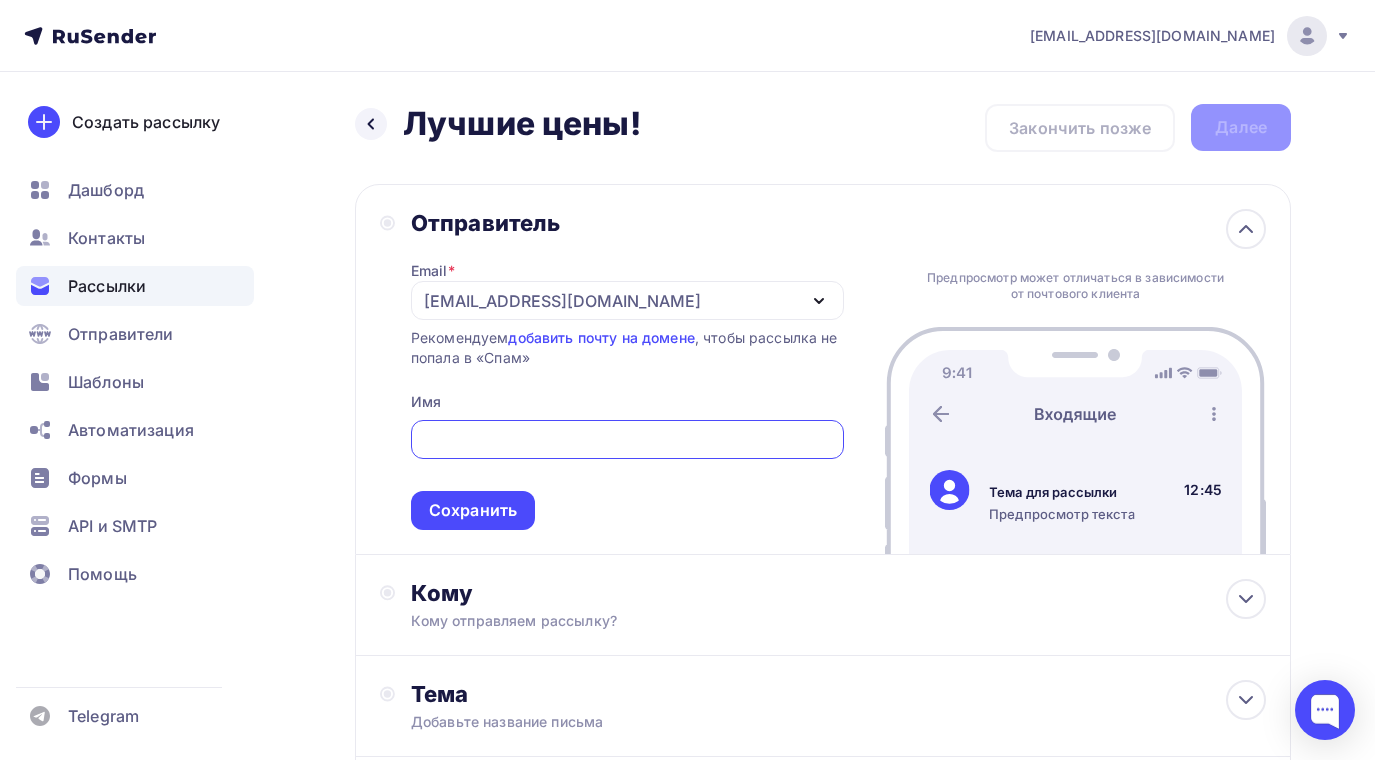 click at bounding box center (627, 440) 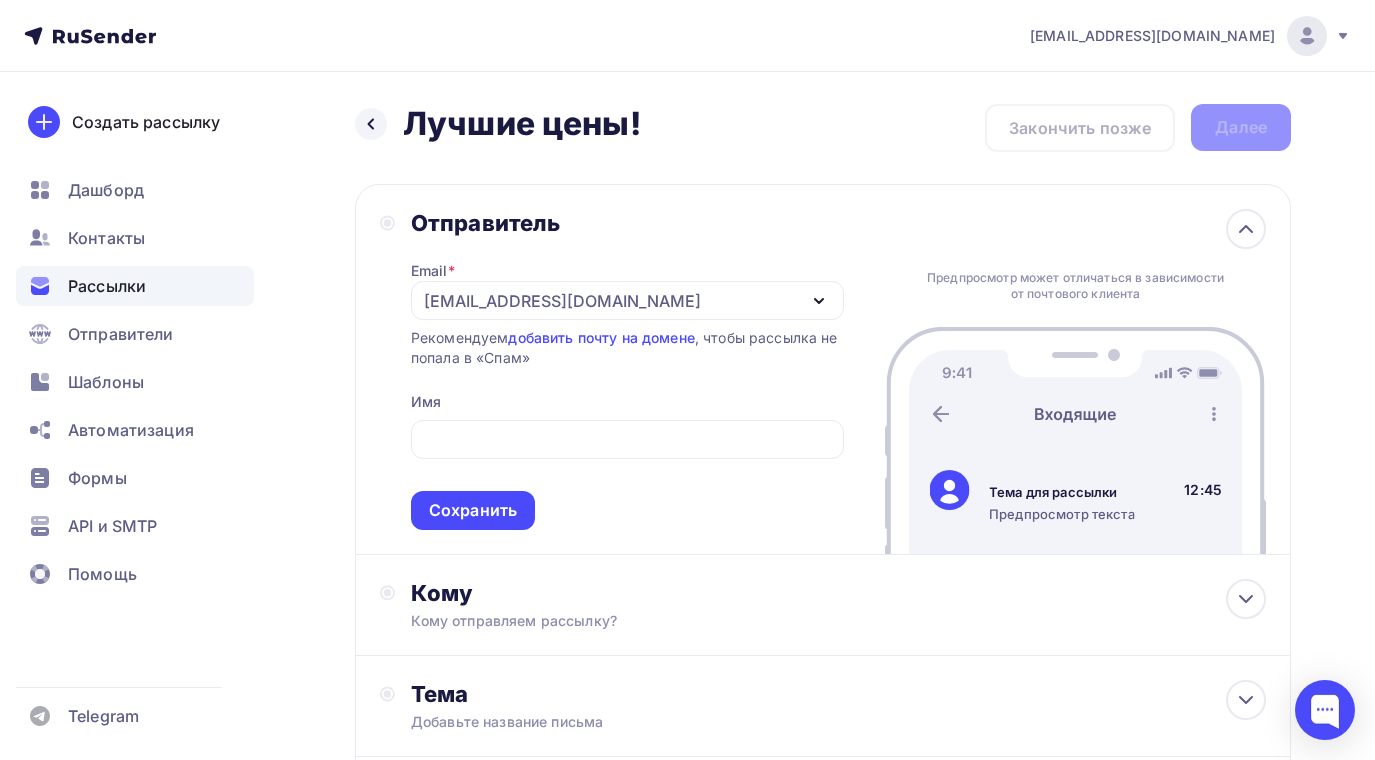 click on "Email  *
[EMAIL_ADDRESS][DOMAIN_NAME]
[EMAIL_ADDRESS][DOMAIN_NAME]           [EMAIL_ADDRESS][DOMAIN_NAME]               Добавить отправителя
Рекомендуем  добавить почту на домене , чтобы рассылка не попала в «Спам»
Имя                 Сохранить" at bounding box center (627, 383) 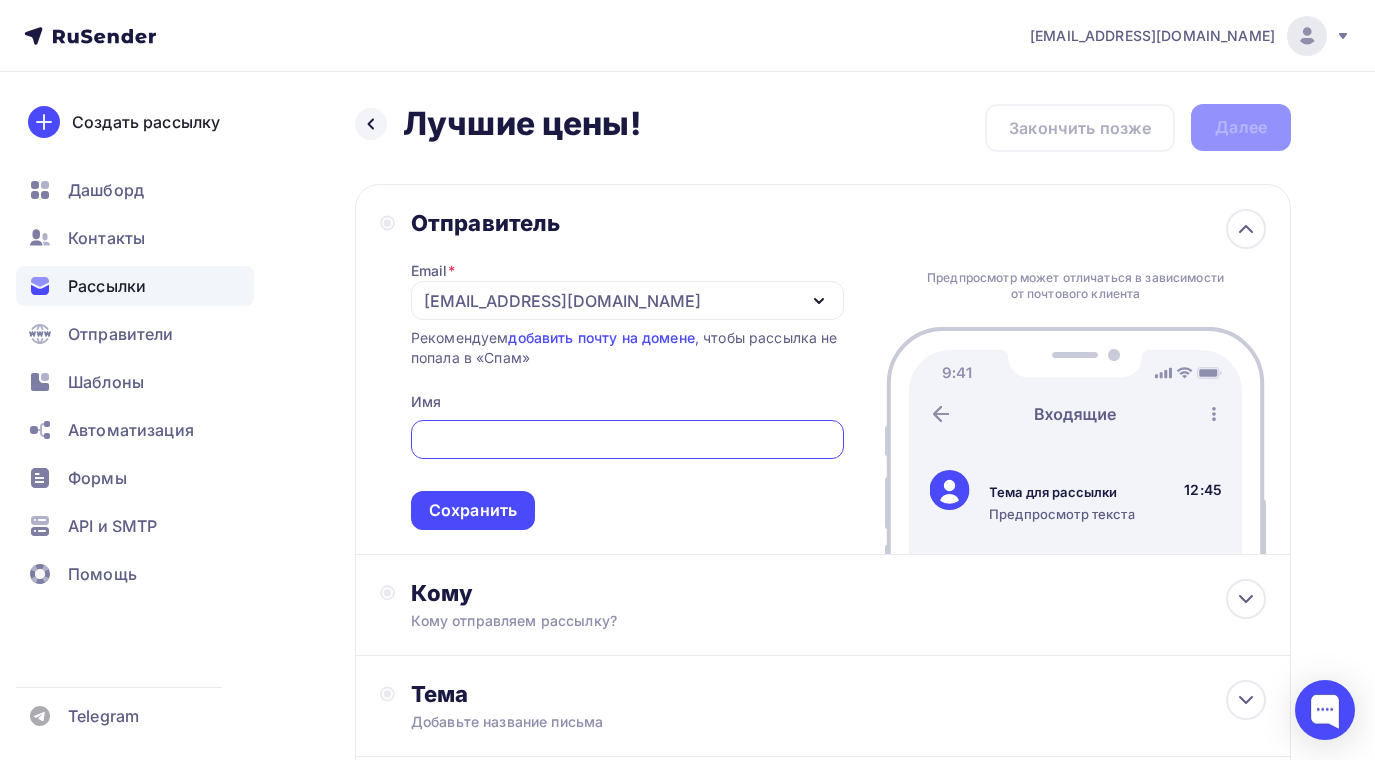 paste on "[EMAIL_ADDRESS][DOMAIN_NAME]" 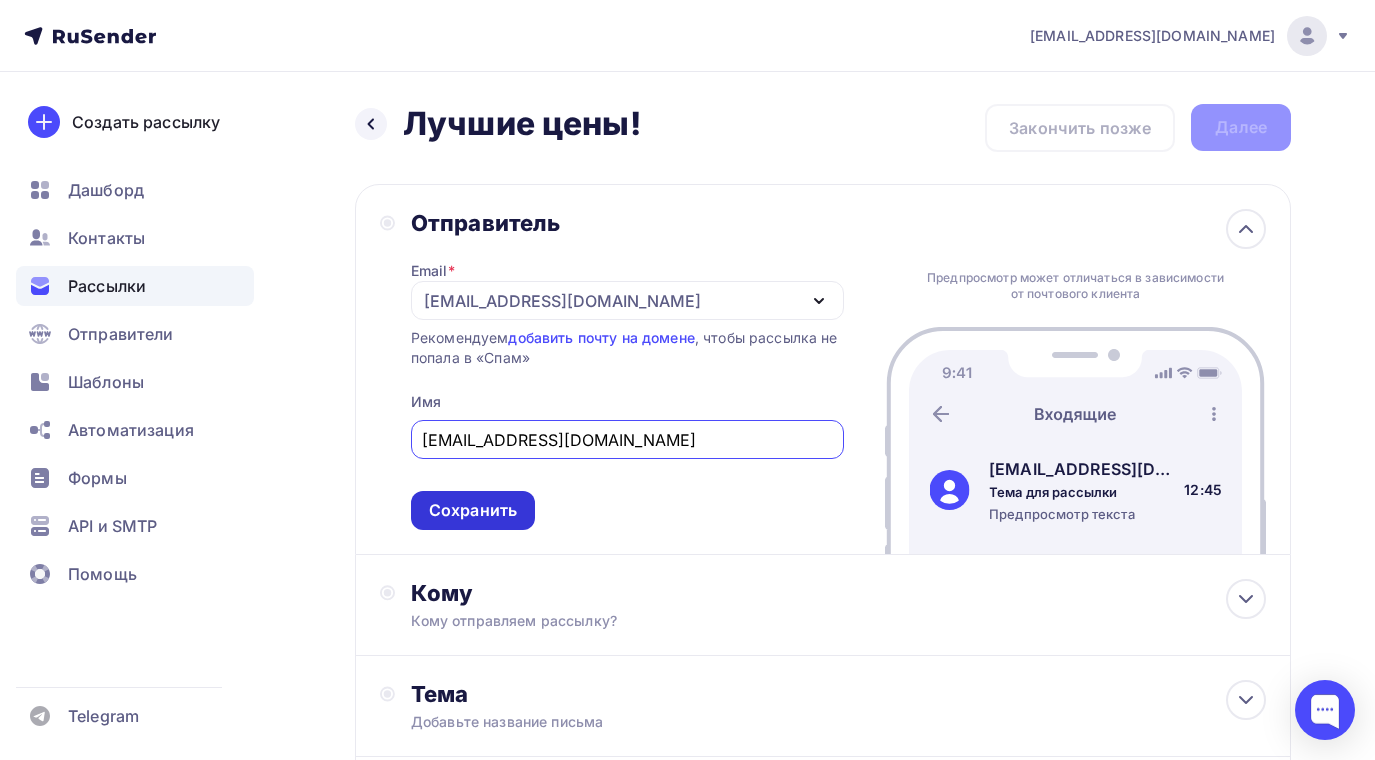 type on "[EMAIL_ADDRESS][DOMAIN_NAME]" 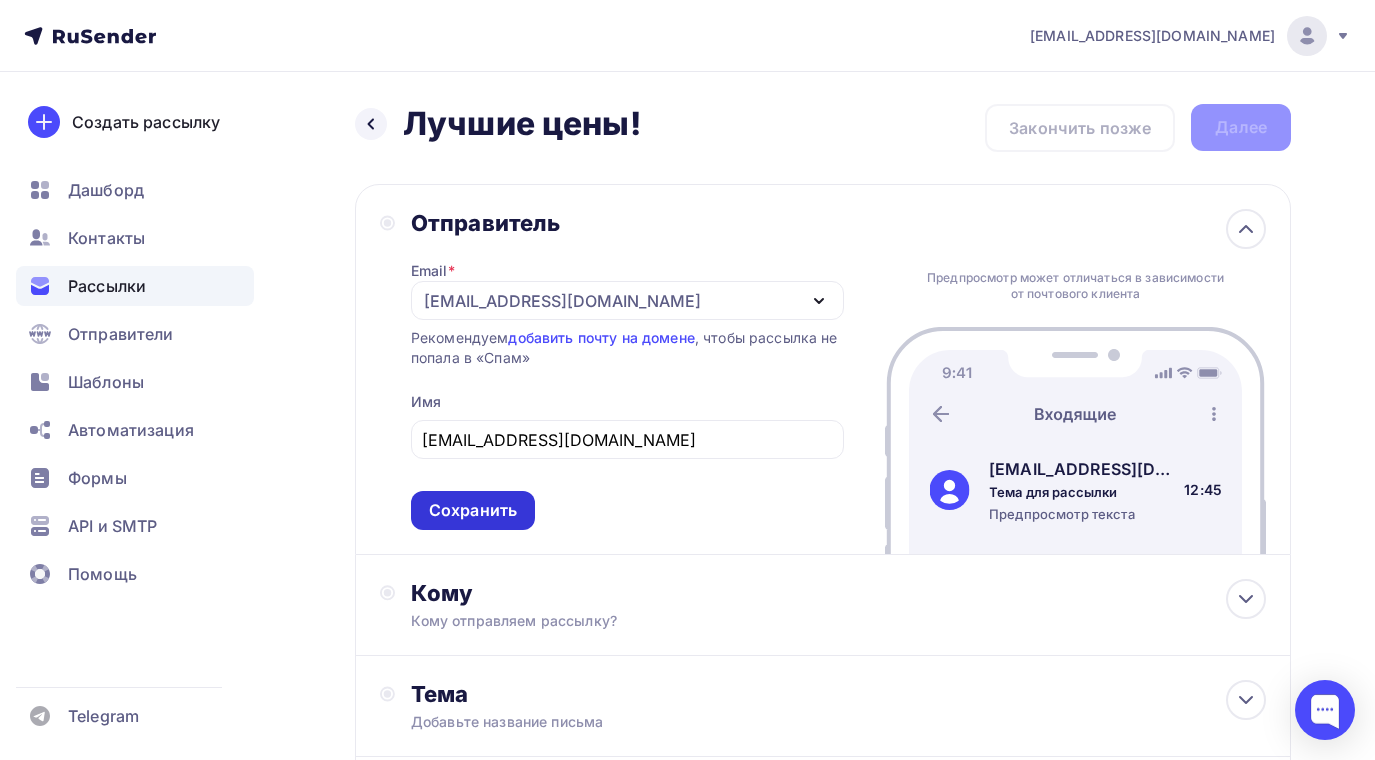 click on "Сохранить" at bounding box center [473, 510] 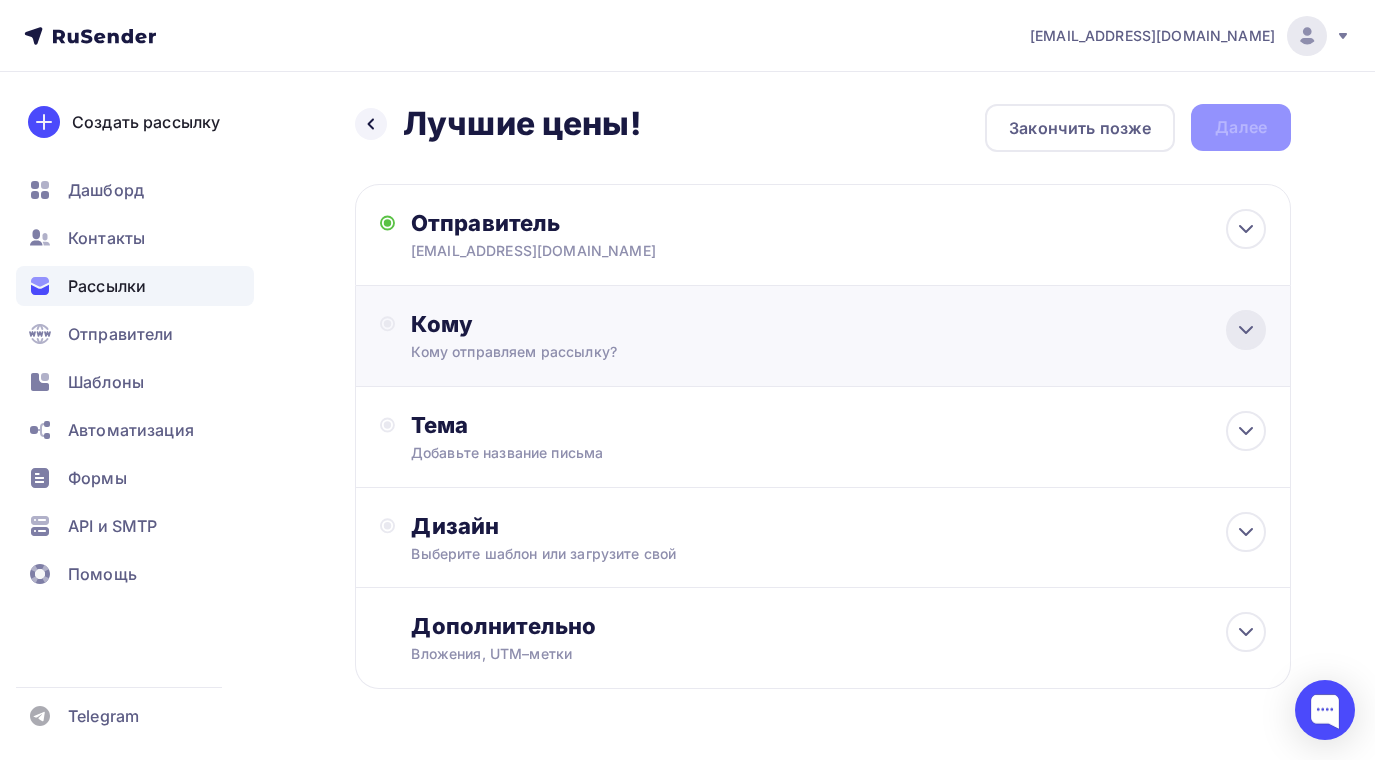 click 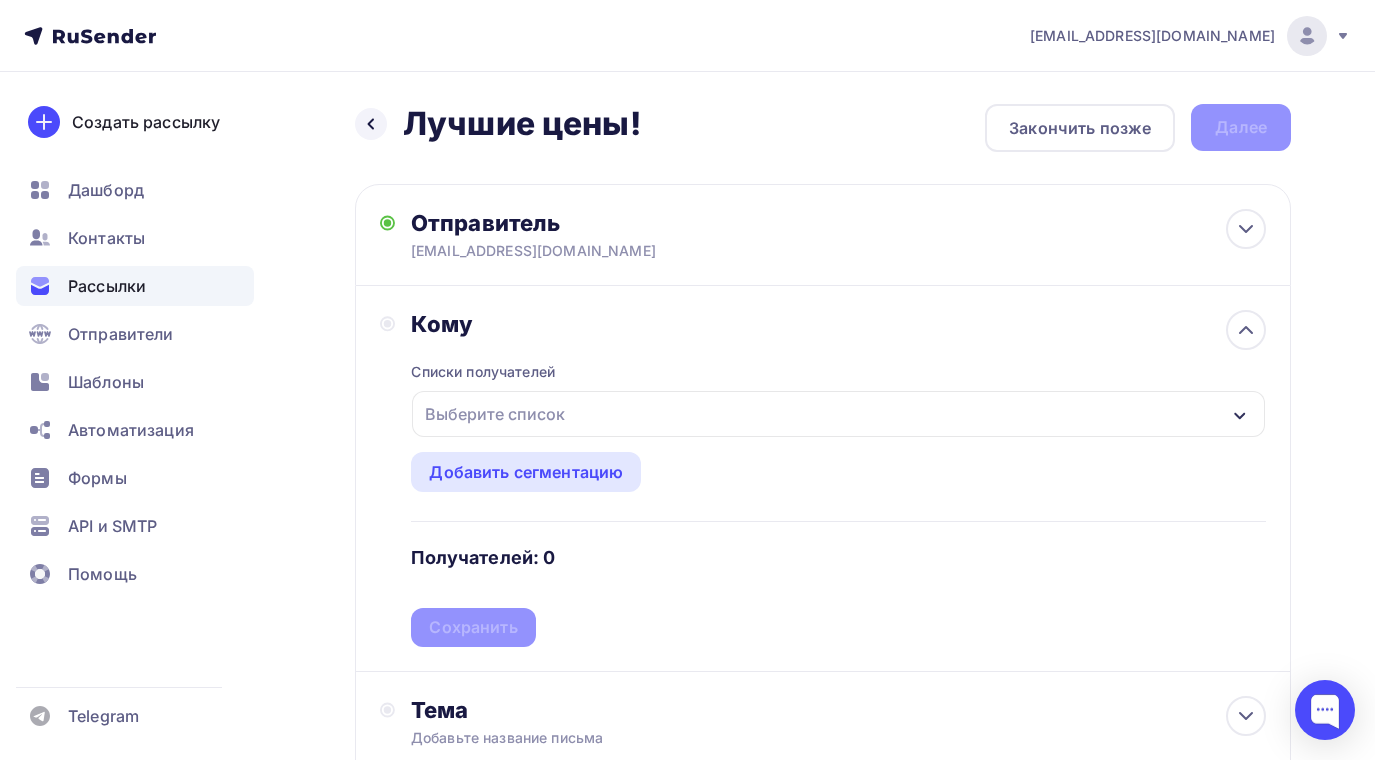 click 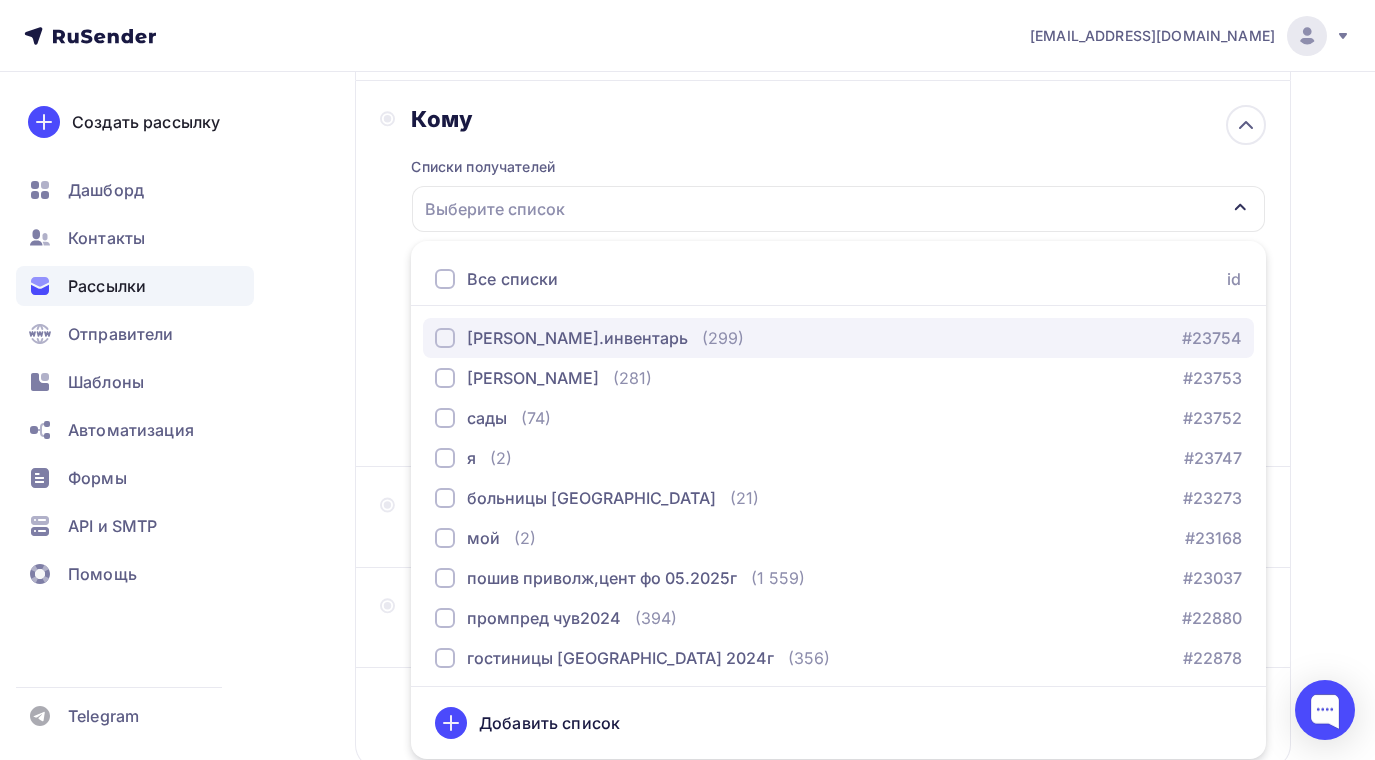 click at bounding box center [445, 338] 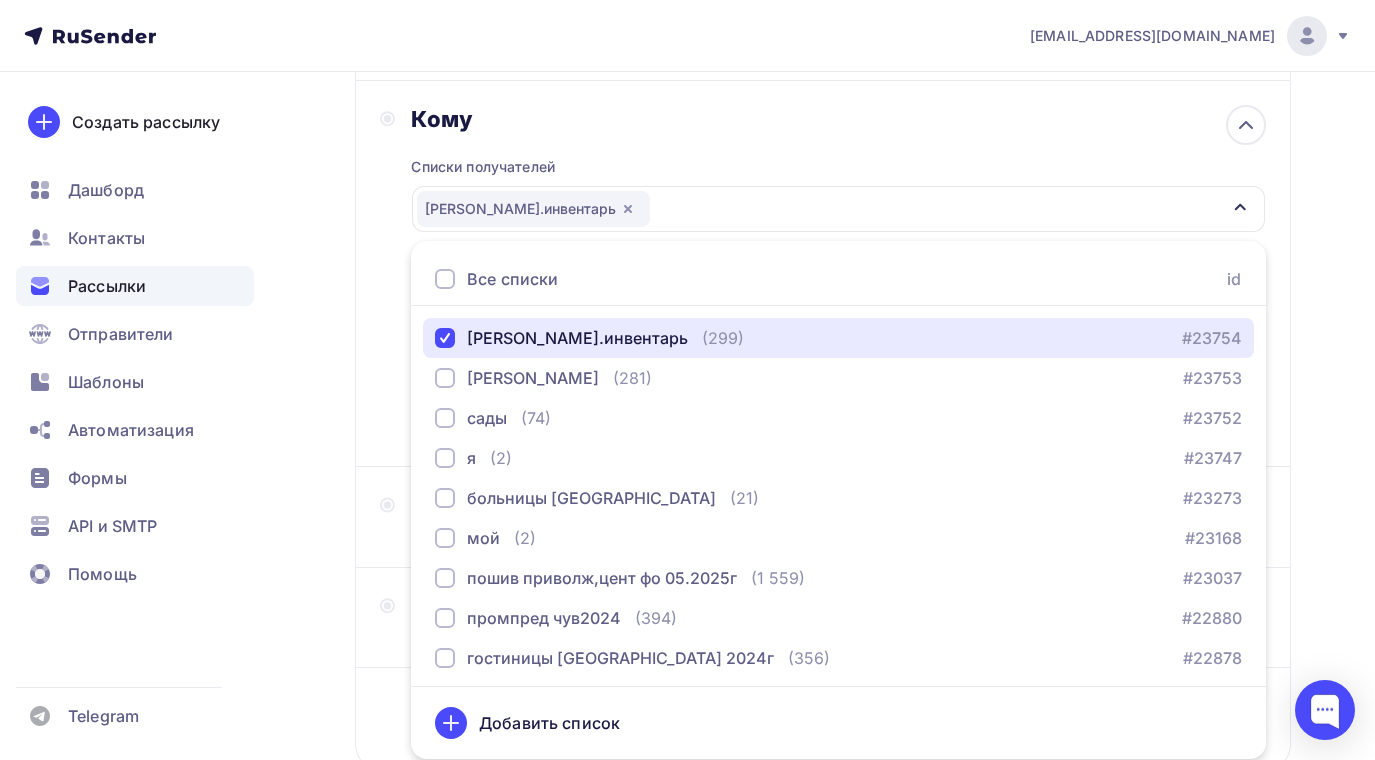 scroll, scrollTop: 347, scrollLeft: 0, axis: vertical 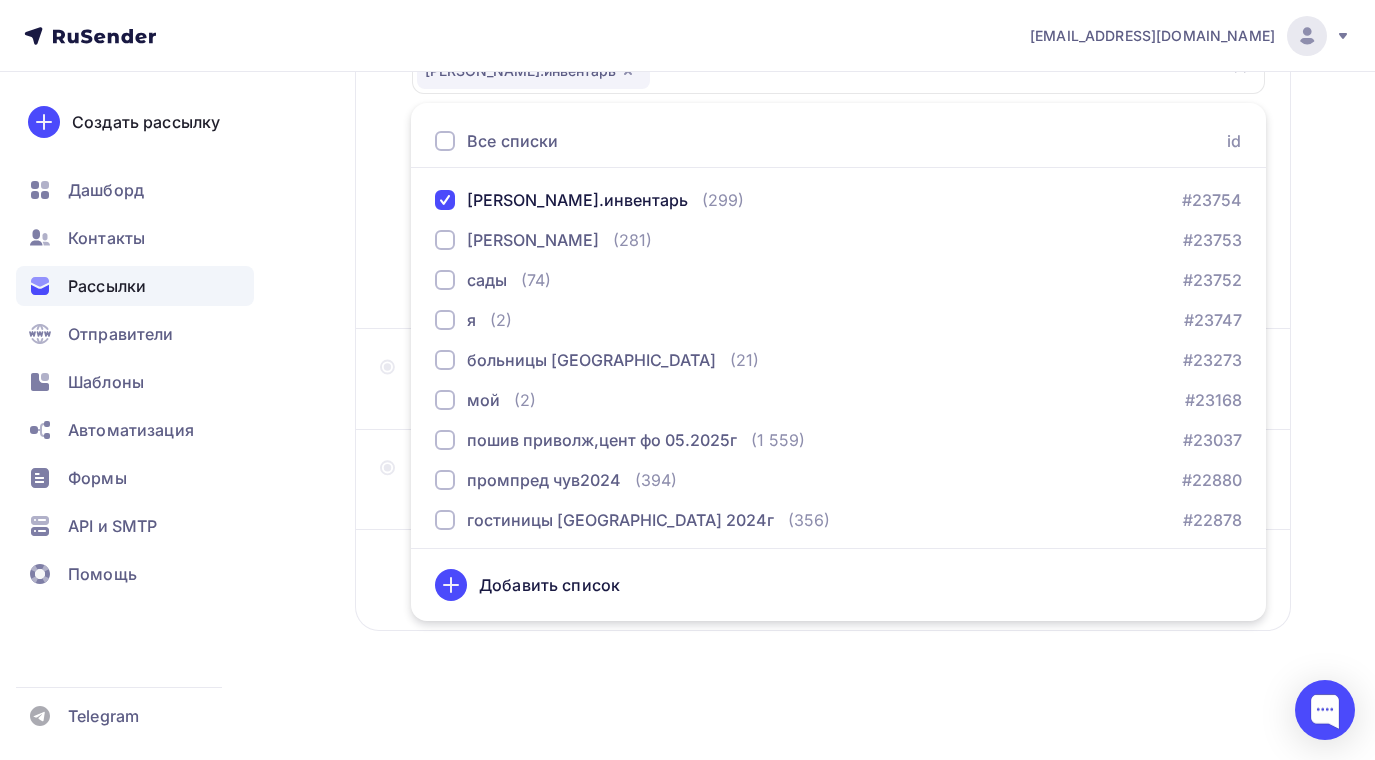 click on "Назад
Лучшие цены!
Лучшие цены!
Закончить позже
Далее
Отправитель
[EMAIL_ADDRESS][DOMAIN_NAME]
Email  *
[EMAIL_ADDRESS][DOMAIN_NAME]
[EMAIL_ADDRESS][DOMAIN_NAME]           [EMAIL_ADDRESS][DOMAIN_NAME]               Добавить отправителя
Рекомендуем  добавить почту на домене , чтобы рассылка не попала в «Спам»
Имя     [EMAIL_ADDRESS][DOMAIN_NAME]             Сохранить
Предпросмотр может отличаться  в зависимости от почтового клиента
[EMAIL_ADDRESS][DOMAIN_NAME]
Тема для рассылки
12:45" at bounding box center (687, 244) 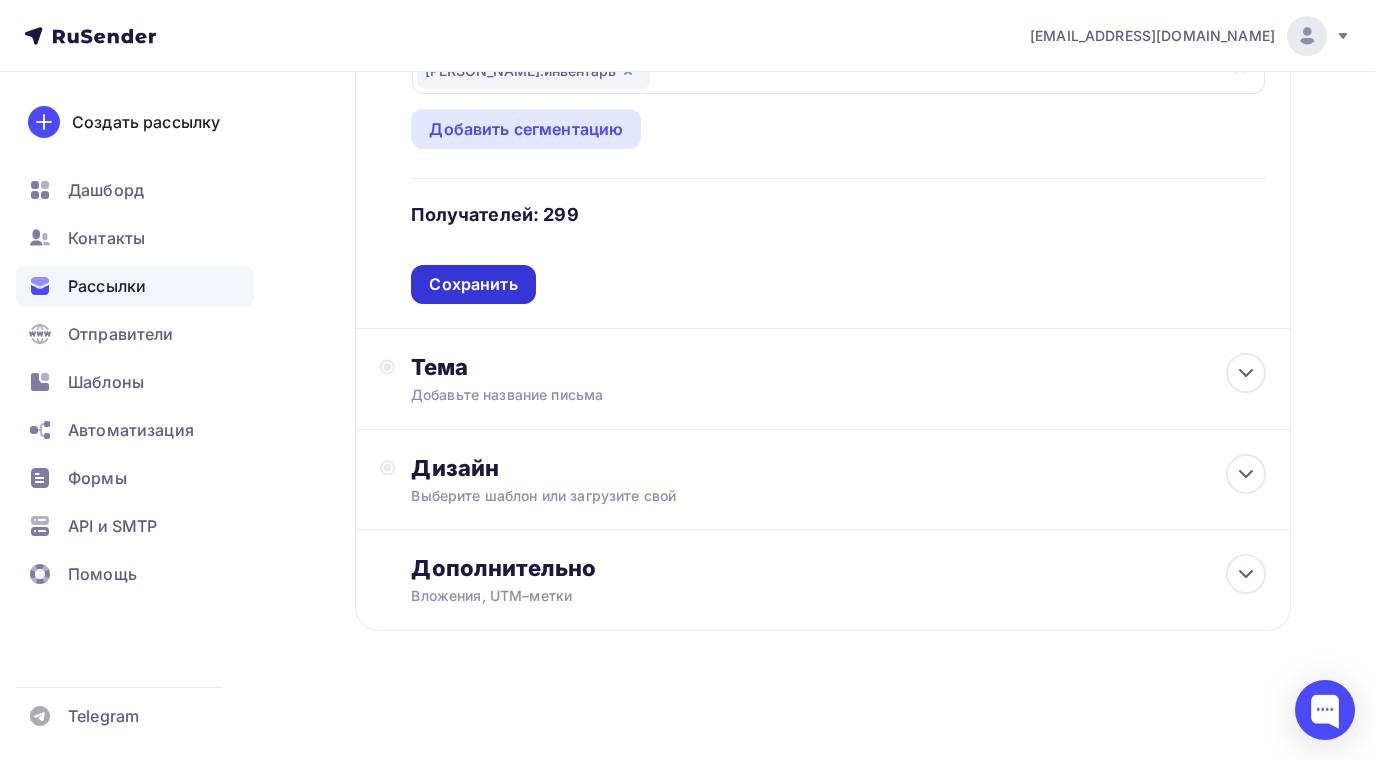 click on "Сохранить" at bounding box center (473, 284) 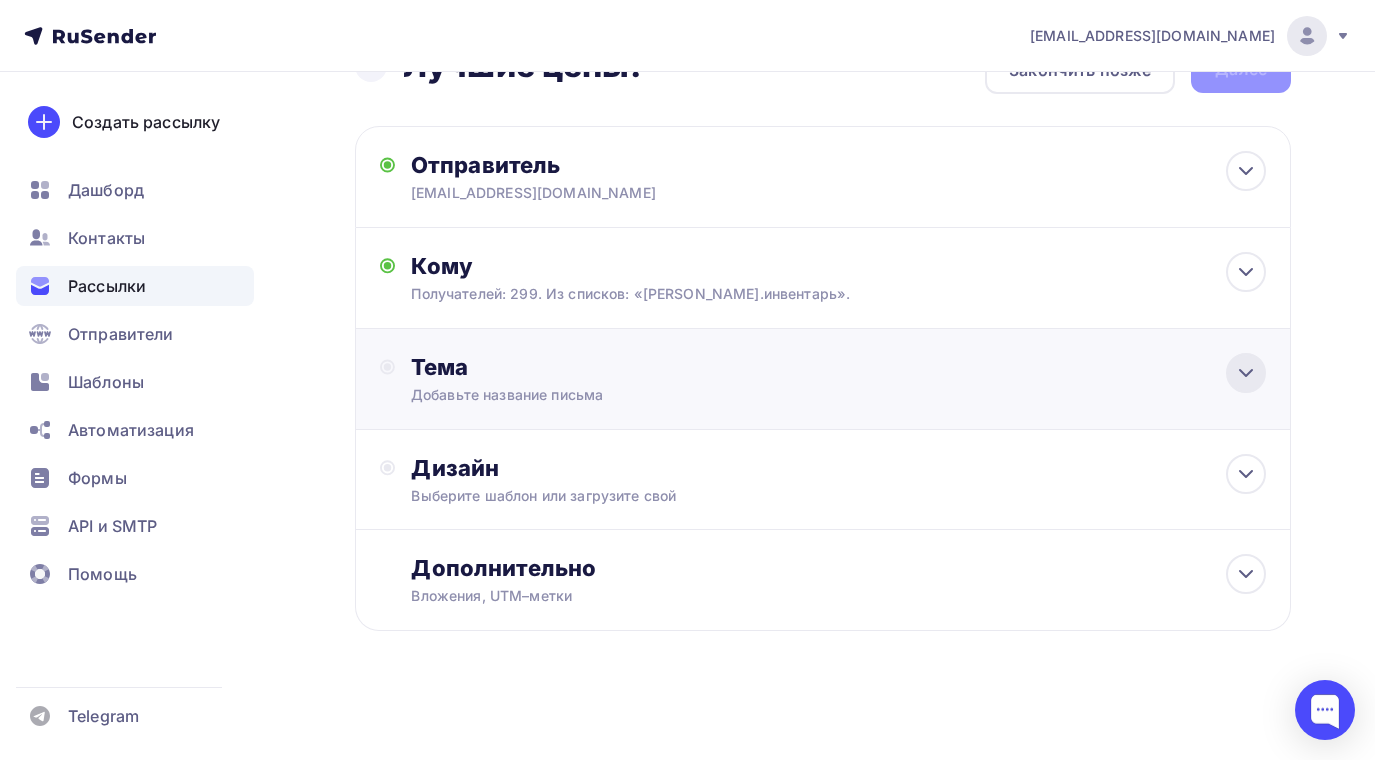 click 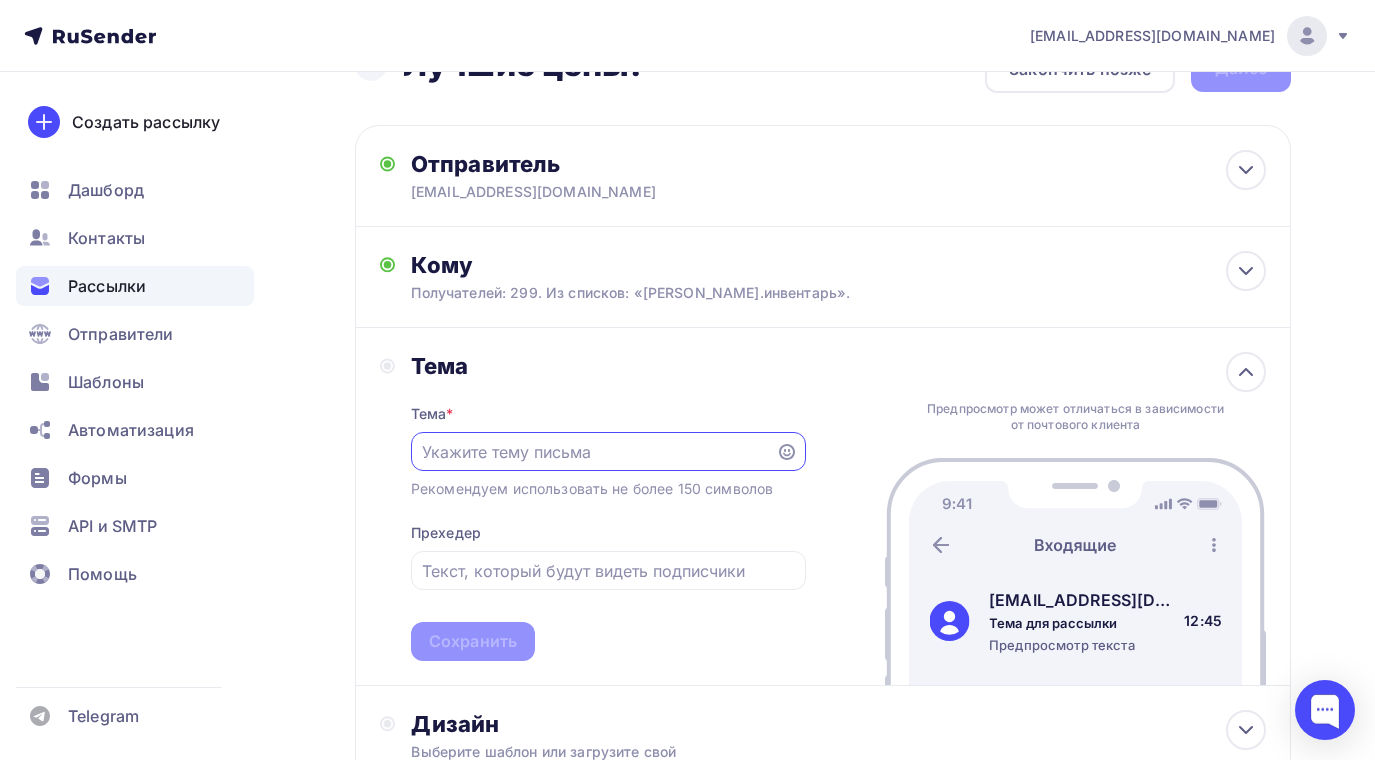paste on "Полуботинки текстильные PROFLINE SPECIALIST" 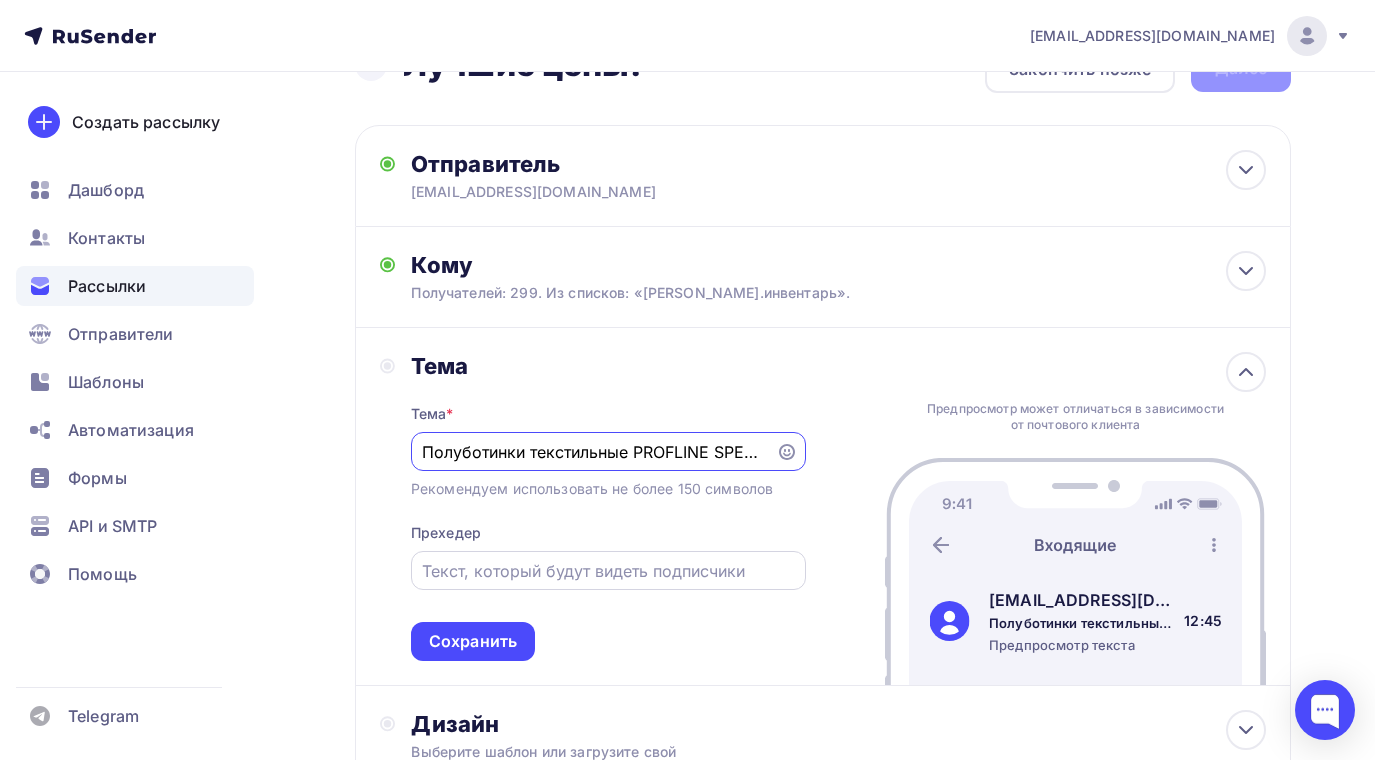 scroll, scrollTop: 0, scrollLeft: 41, axis: horizontal 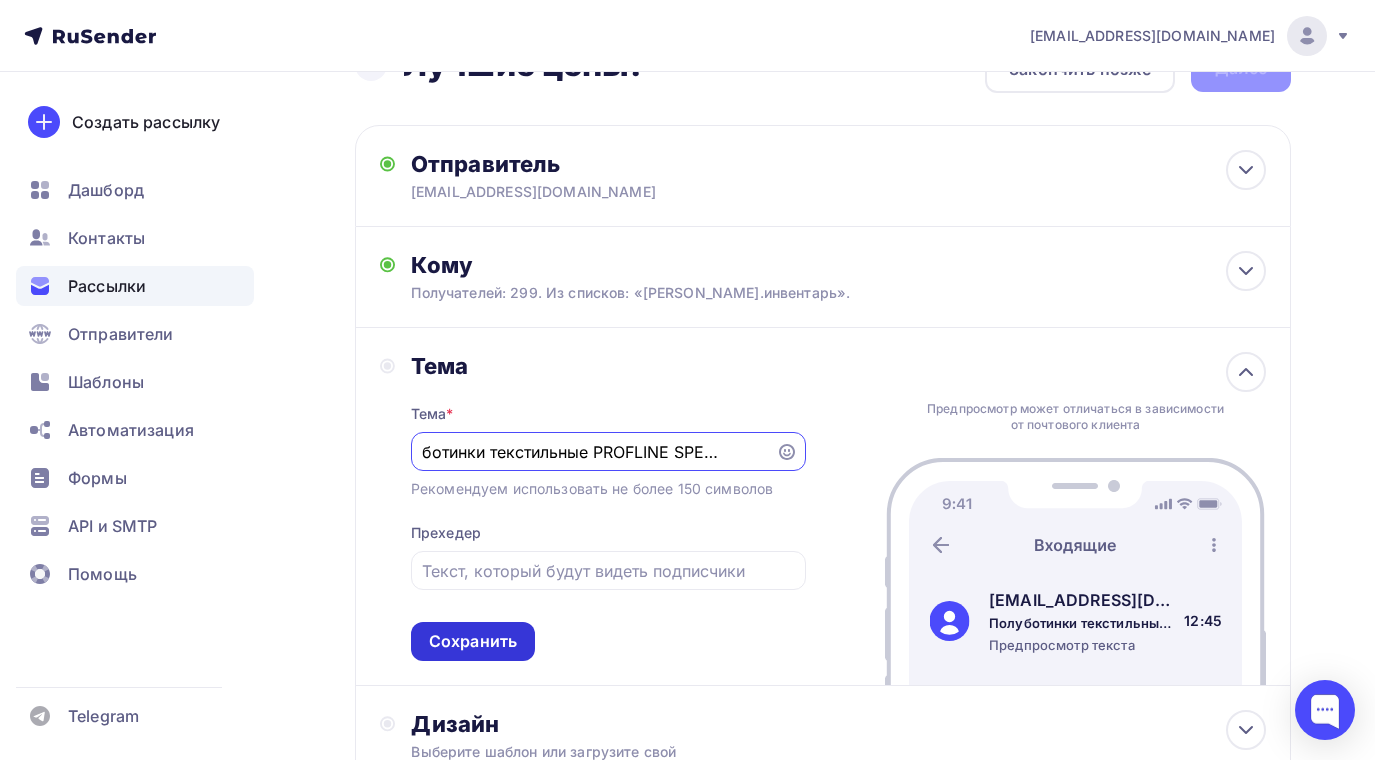 type on "Полуботинки текстильные PROFLINE SPECIALIST" 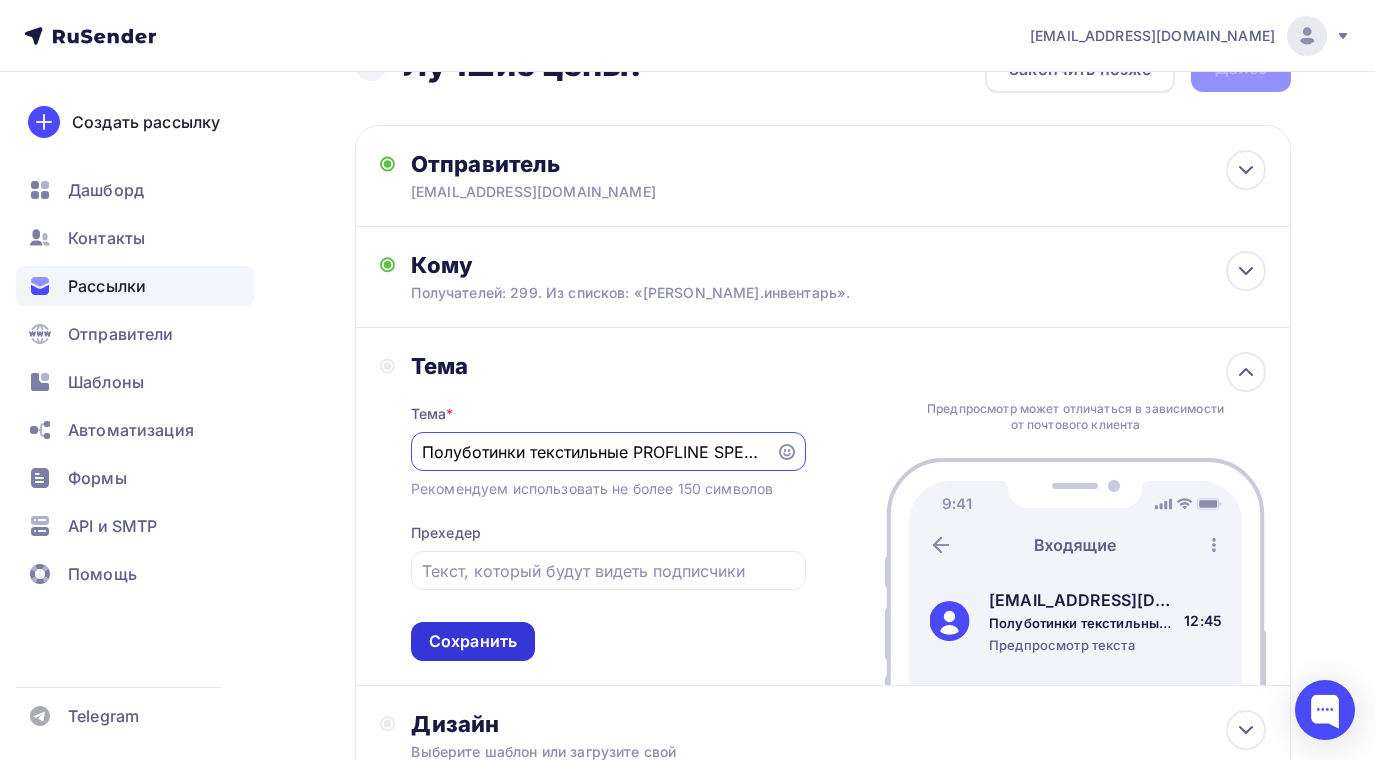 click on "Сохранить" at bounding box center [473, 641] 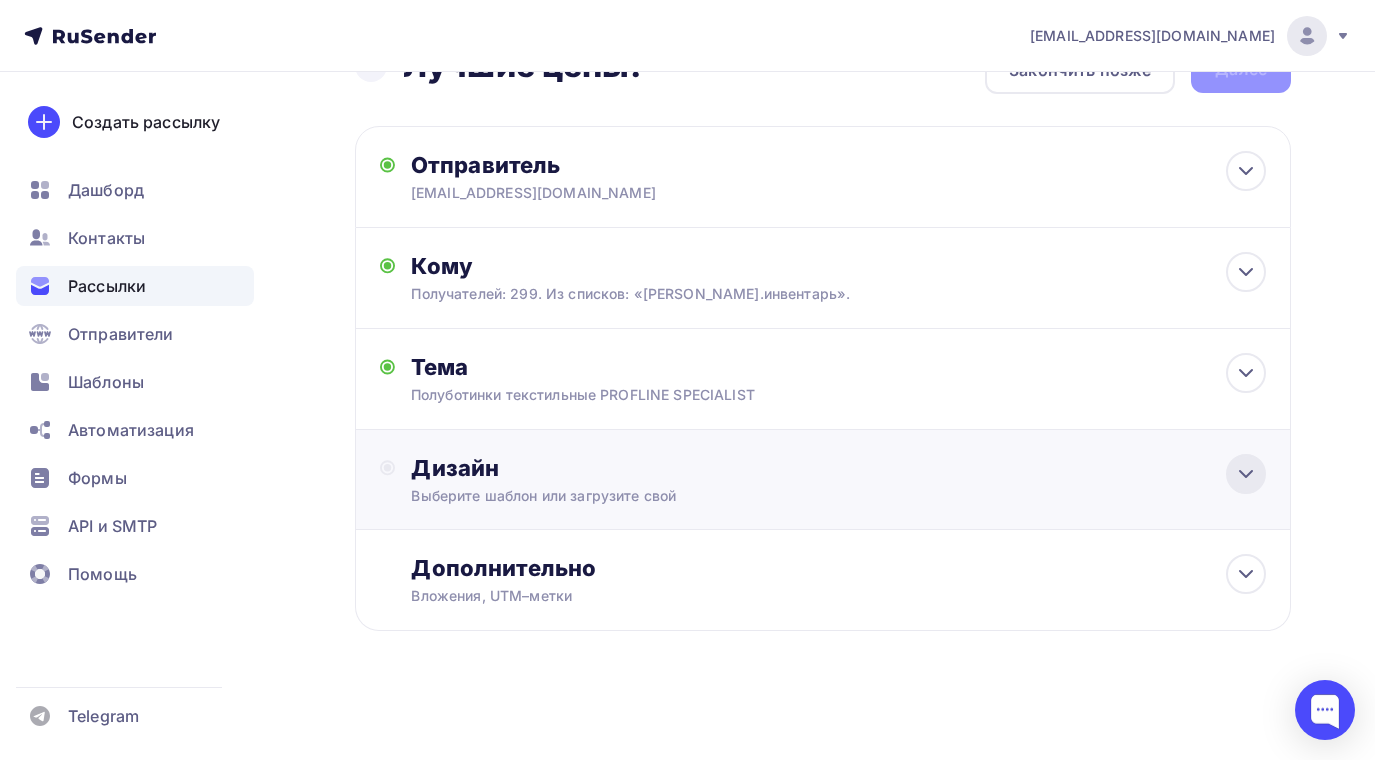 click 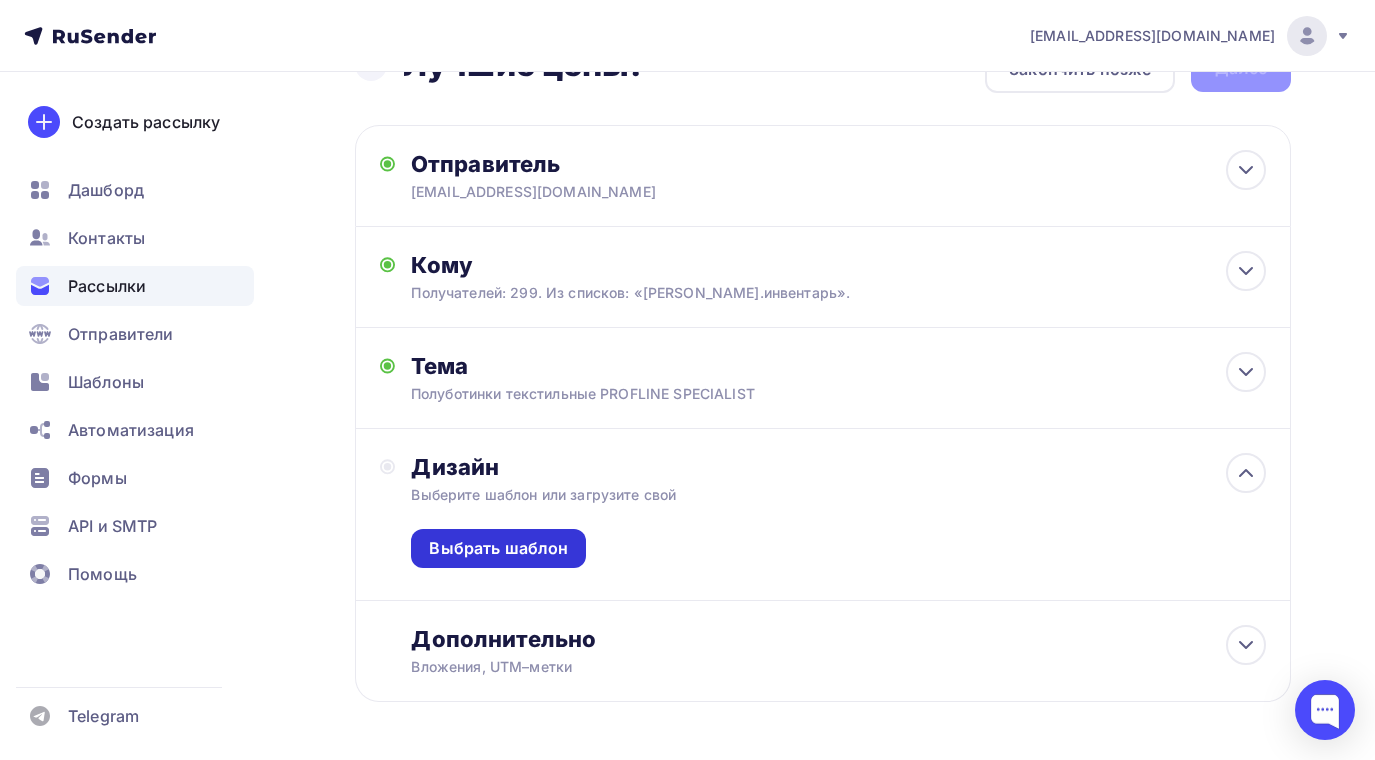 click on "Выбрать шаблон" at bounding box center [498, 548] 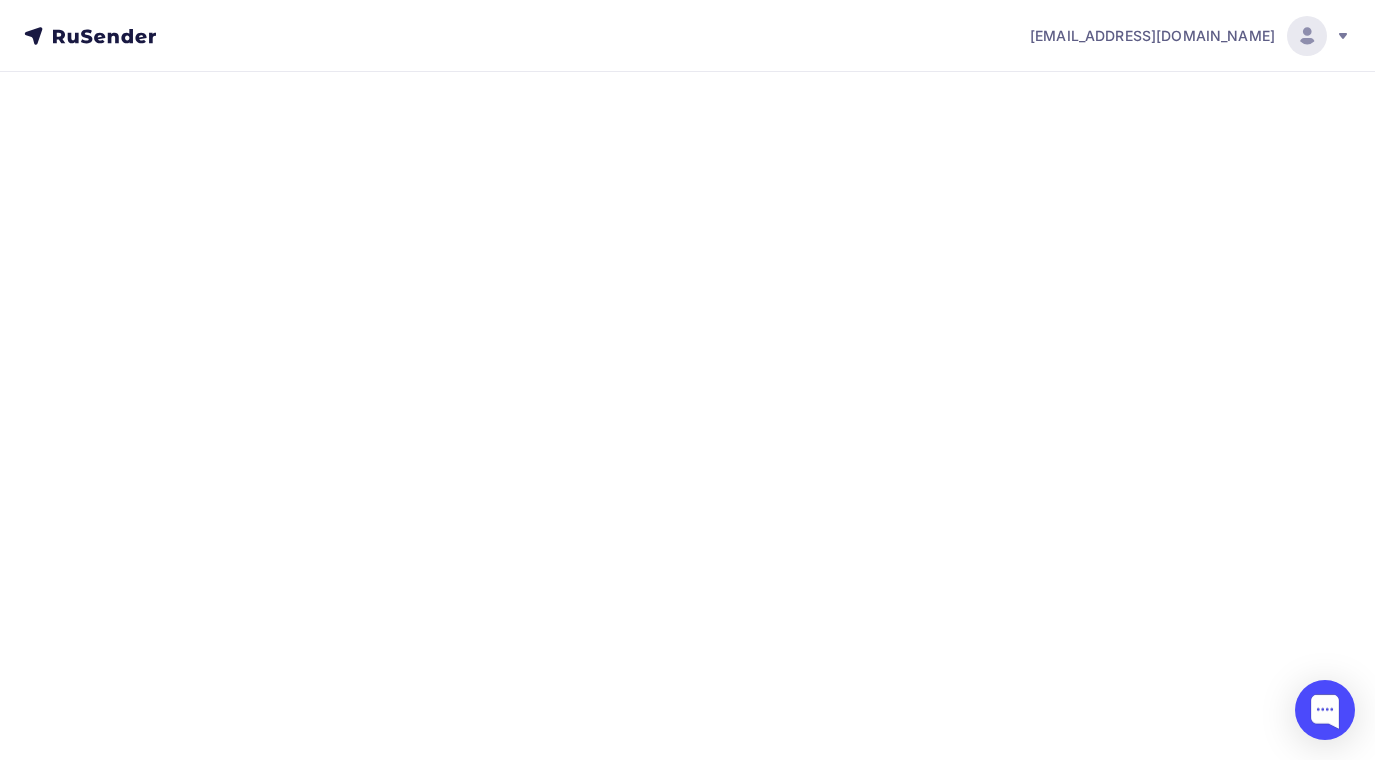 scroll, scrollTop: 0, scrollLeft: 0, axis: both 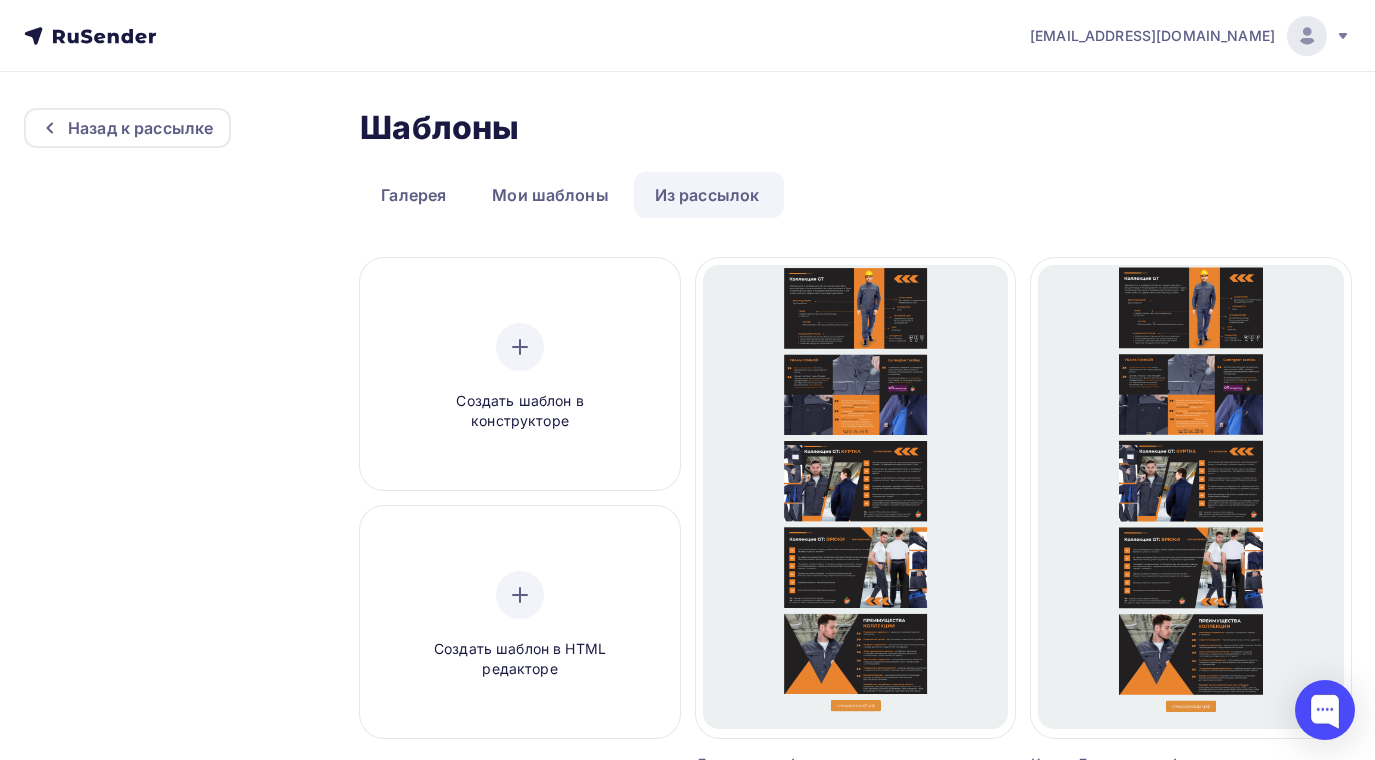 click on "Из рассылок" at bounding box center (707, 195) 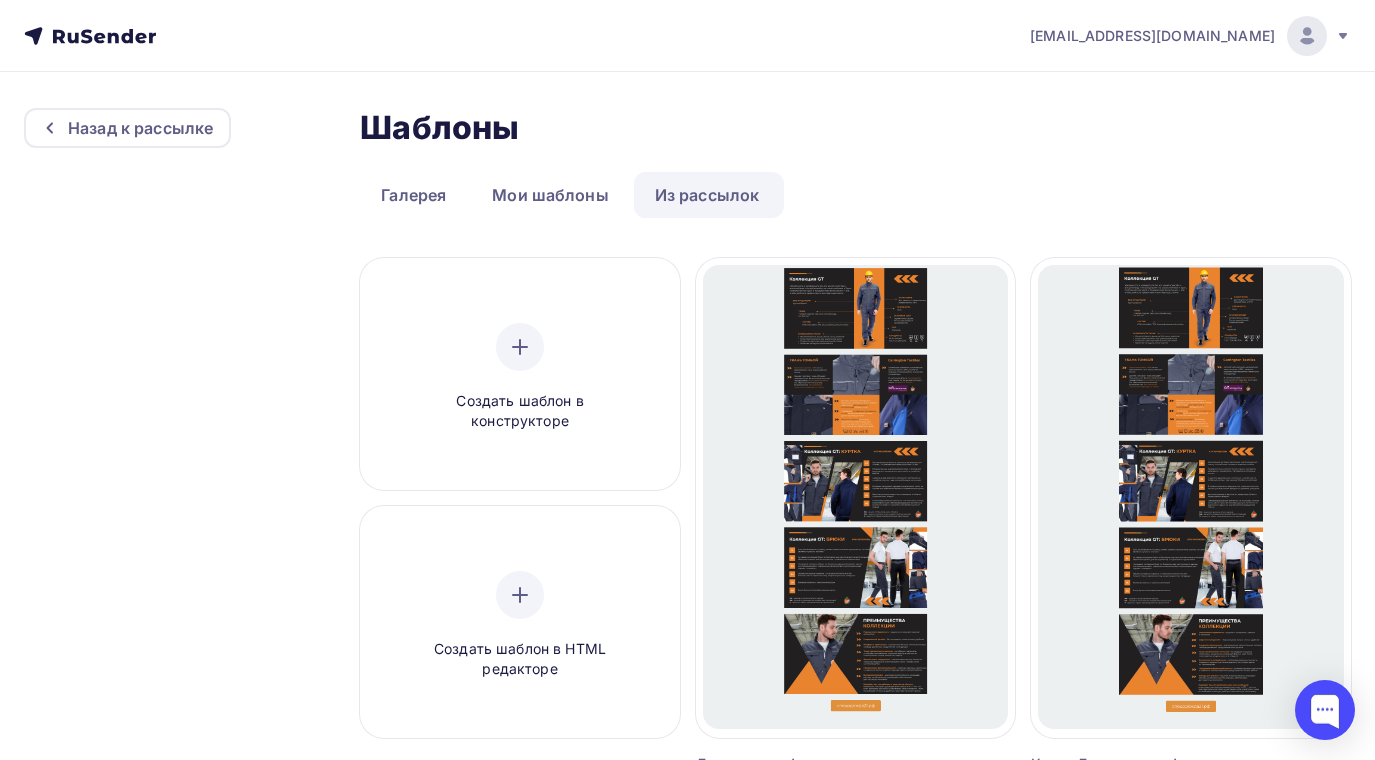 click on "Из рассылок" at bounding box center (707, 195) 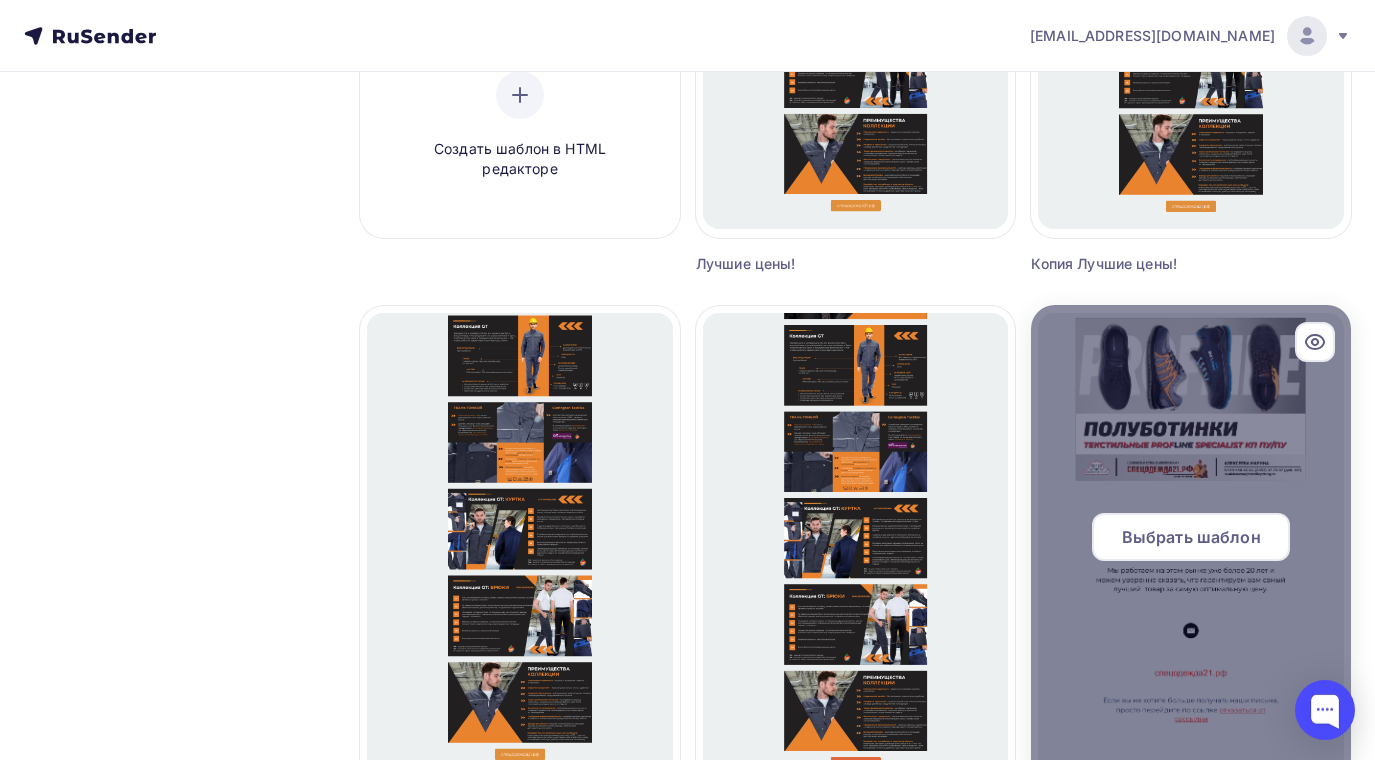 scroll, scrollTop: 600, scrollLeft: 0, axis: vertical 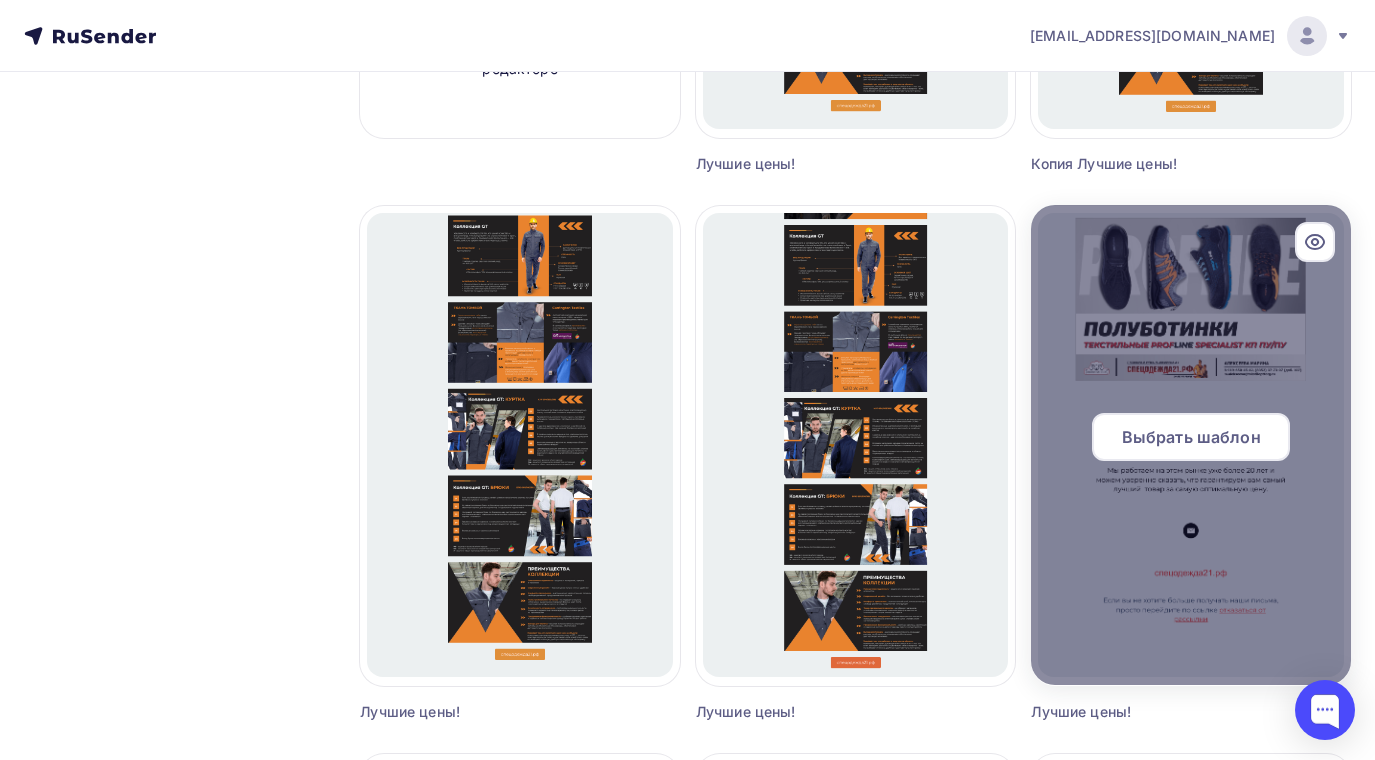 click on "Выбрать шаблон" at bounding box center [1191, 437] 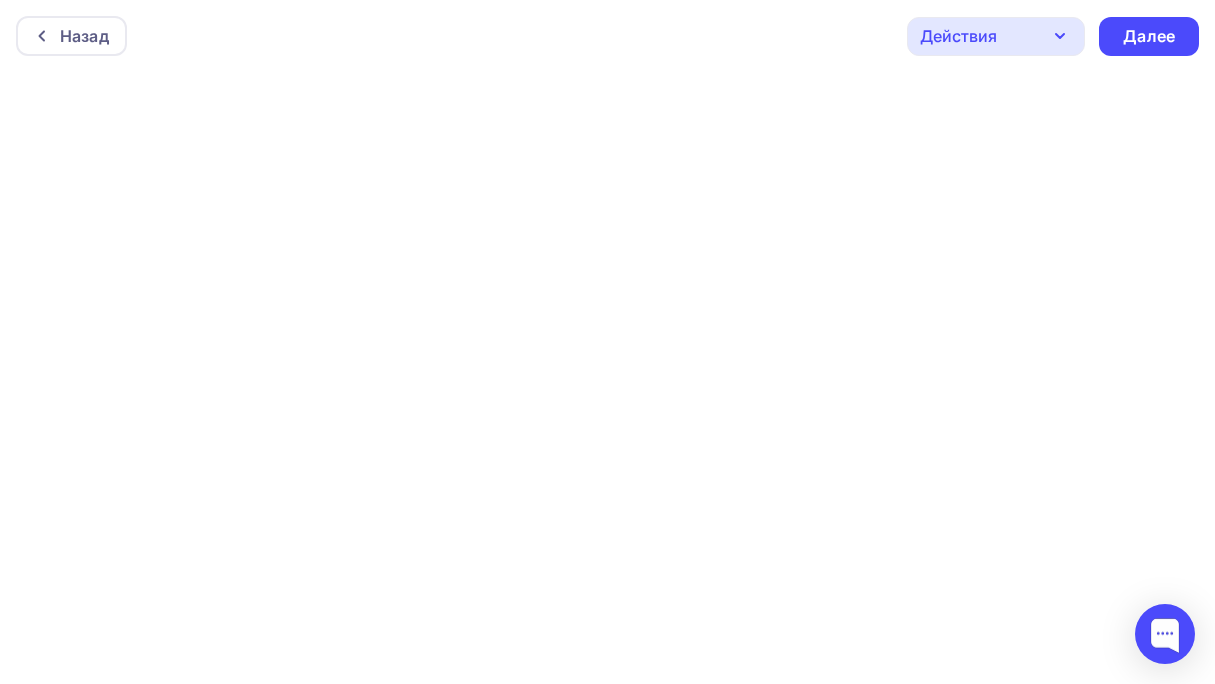 scroll, scrollTop: 5, scrollLeft: 0, axis: vertical 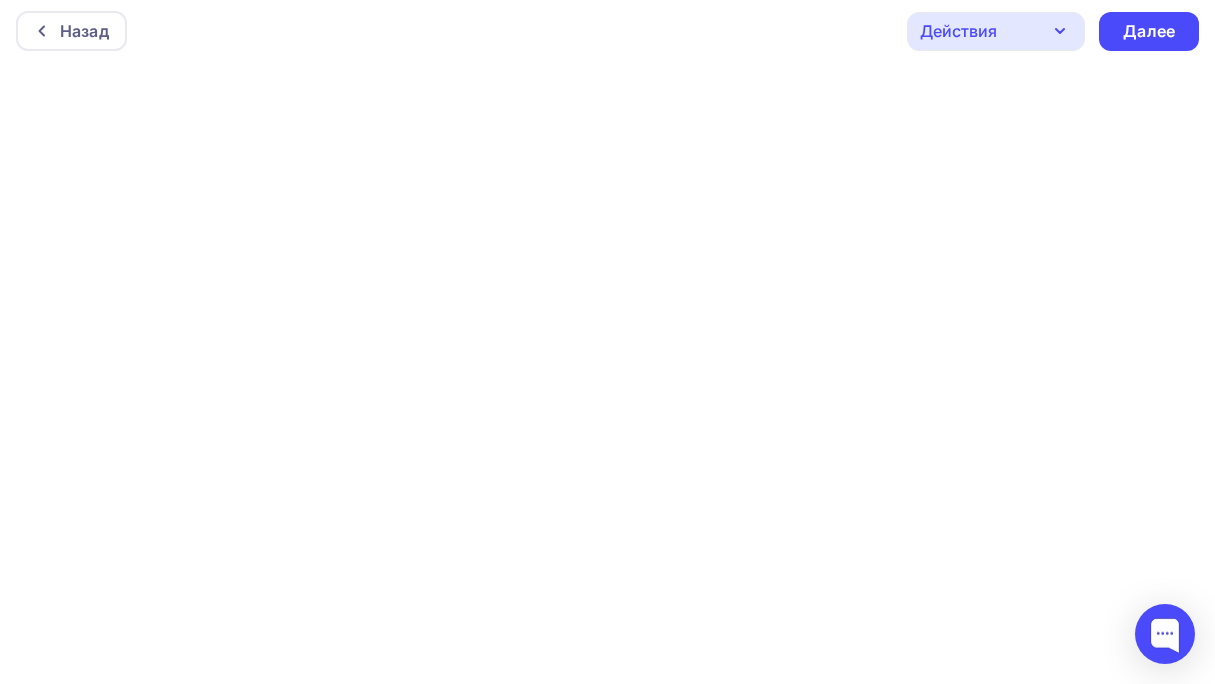 click 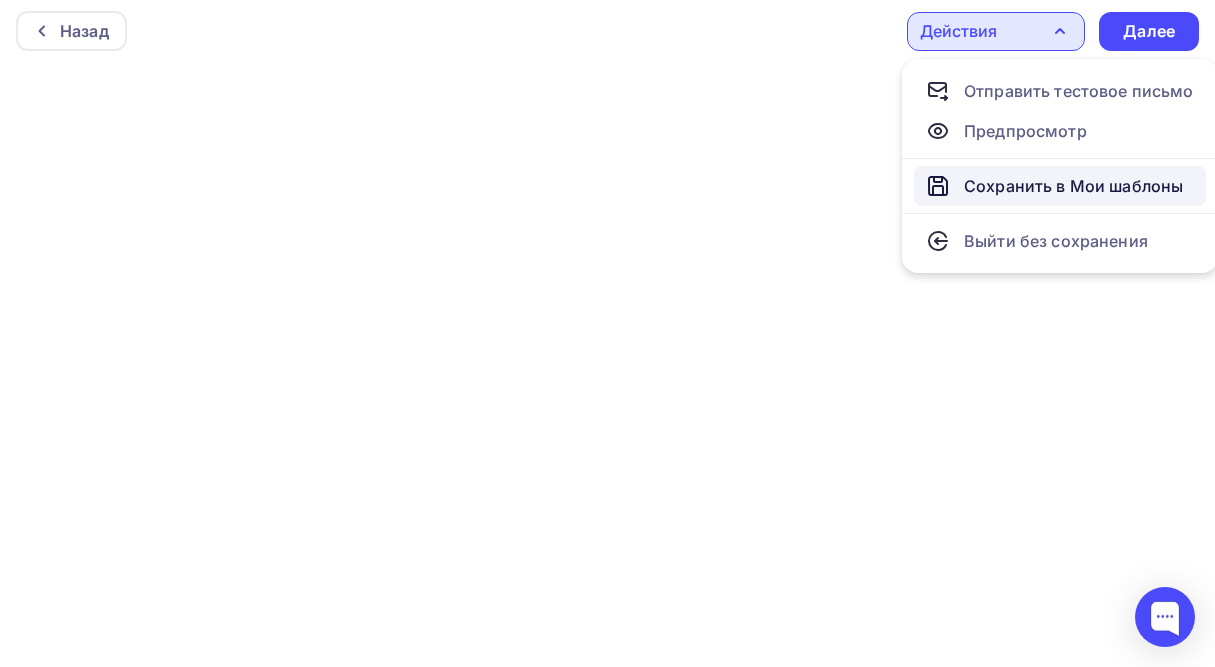 click on "Сохранить в Мои шаблоны" at bounding box center (1073, 186) 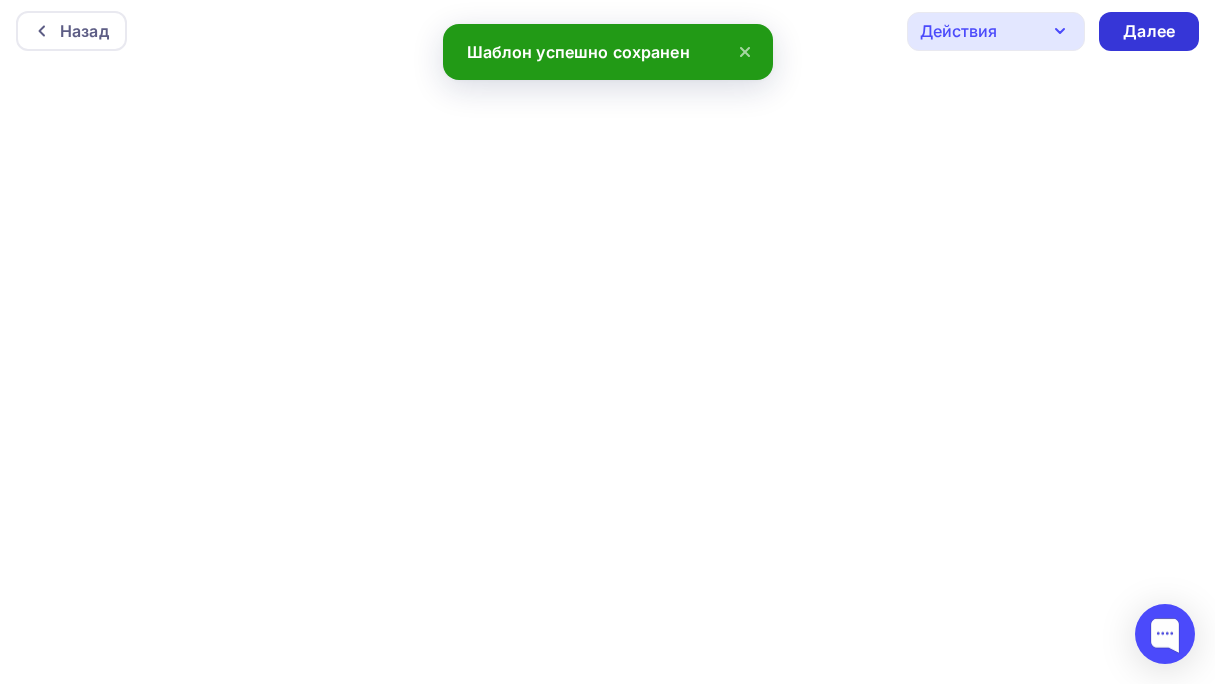 click on "Далее" at bounding box center (1149, 31) 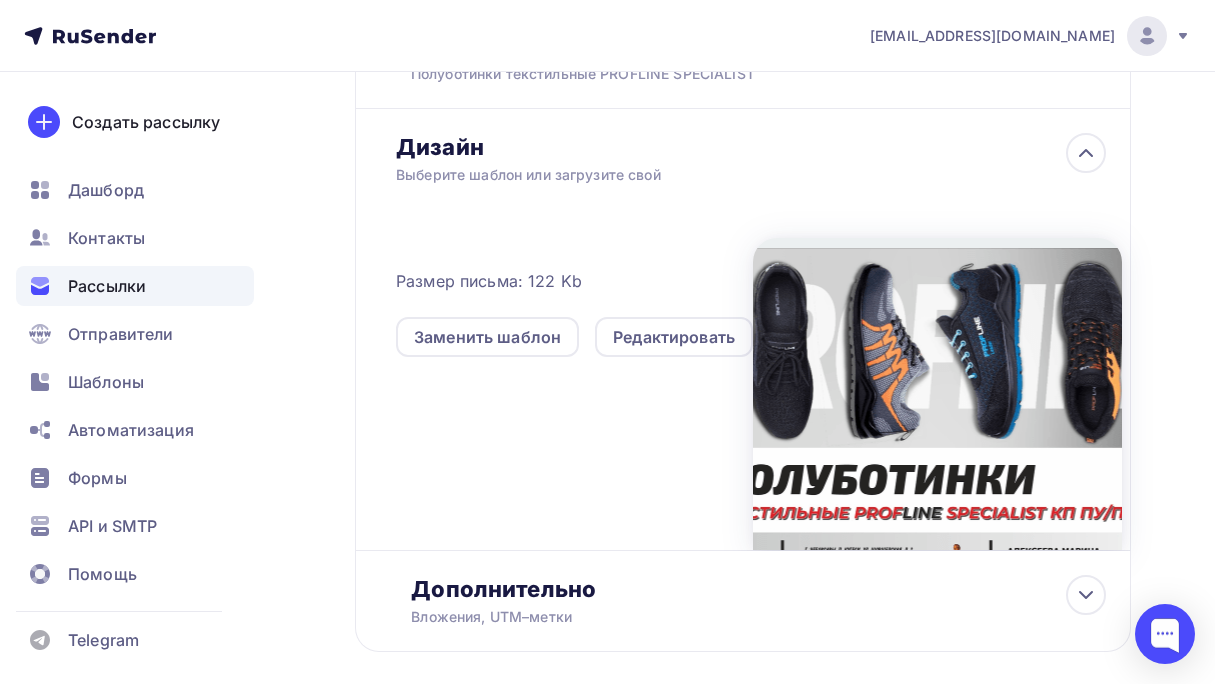scroll, scrollTop: 0, scrollLeft: 0, axis: both 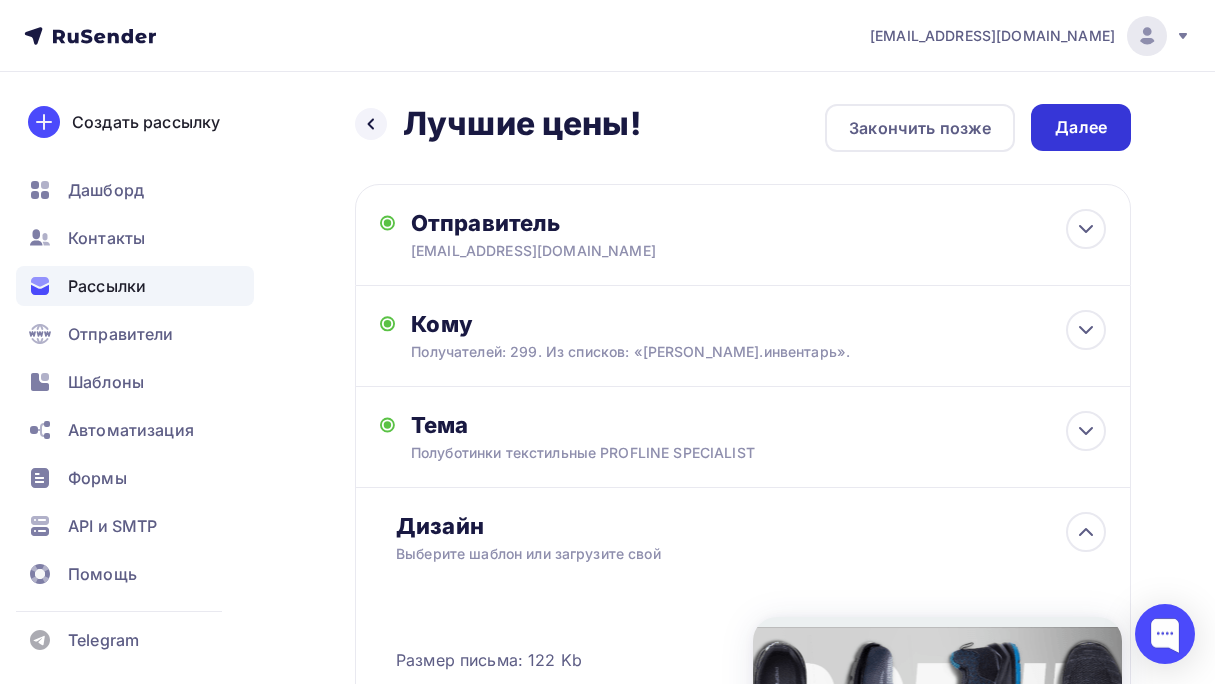 click on "Далее" at bounding box center [1081, 127] 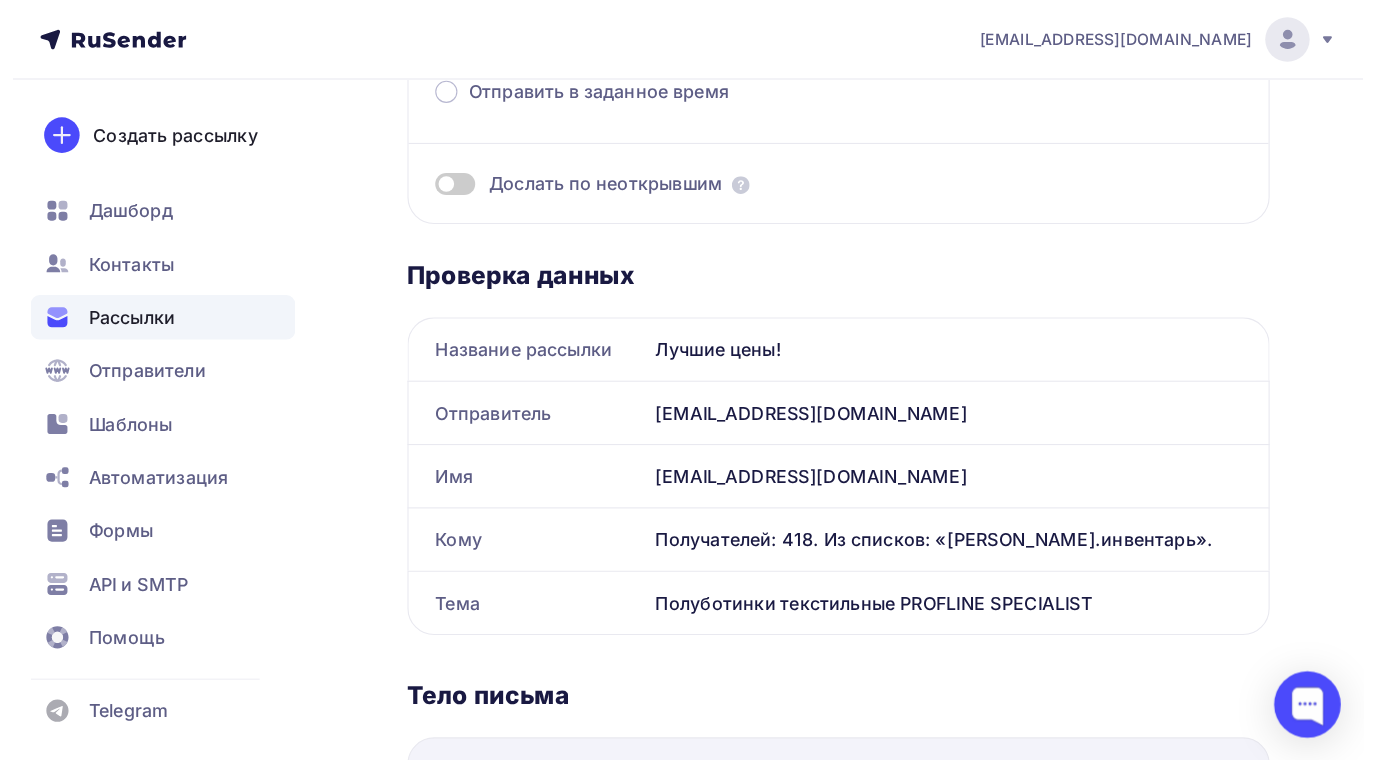 scroll, scrollTop: 0, scrollLeft: 0, axis: both 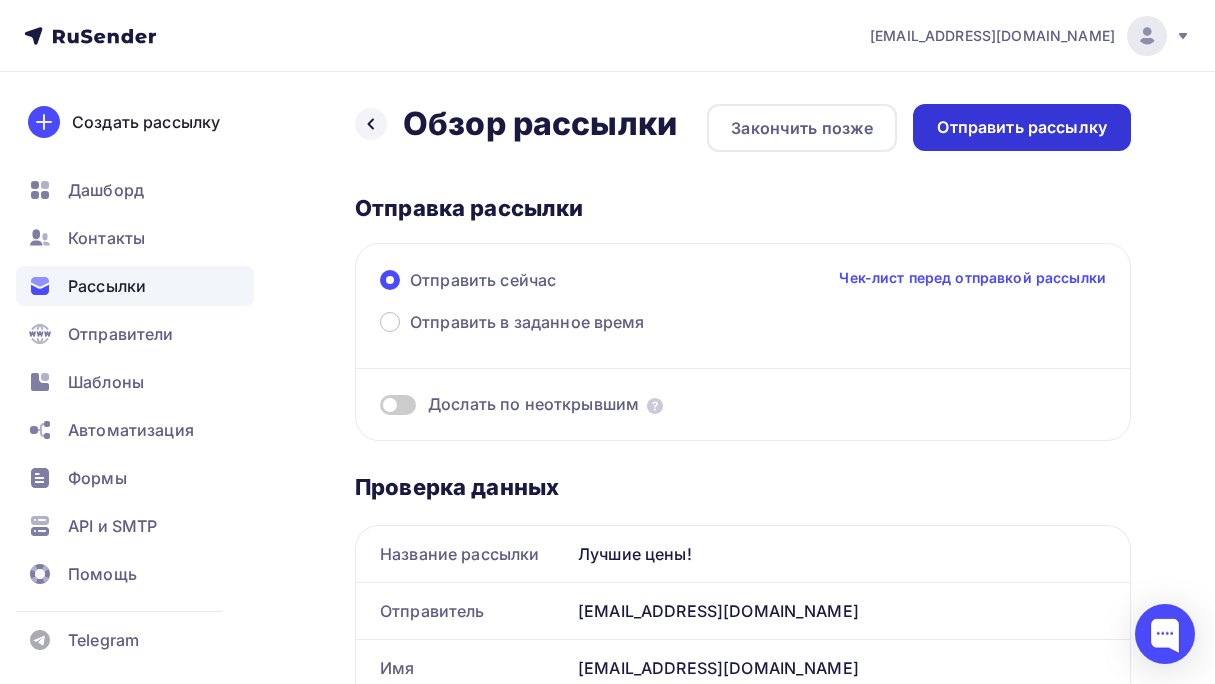 click on "Отправить рассылку" at bounding box center (1022, 127) 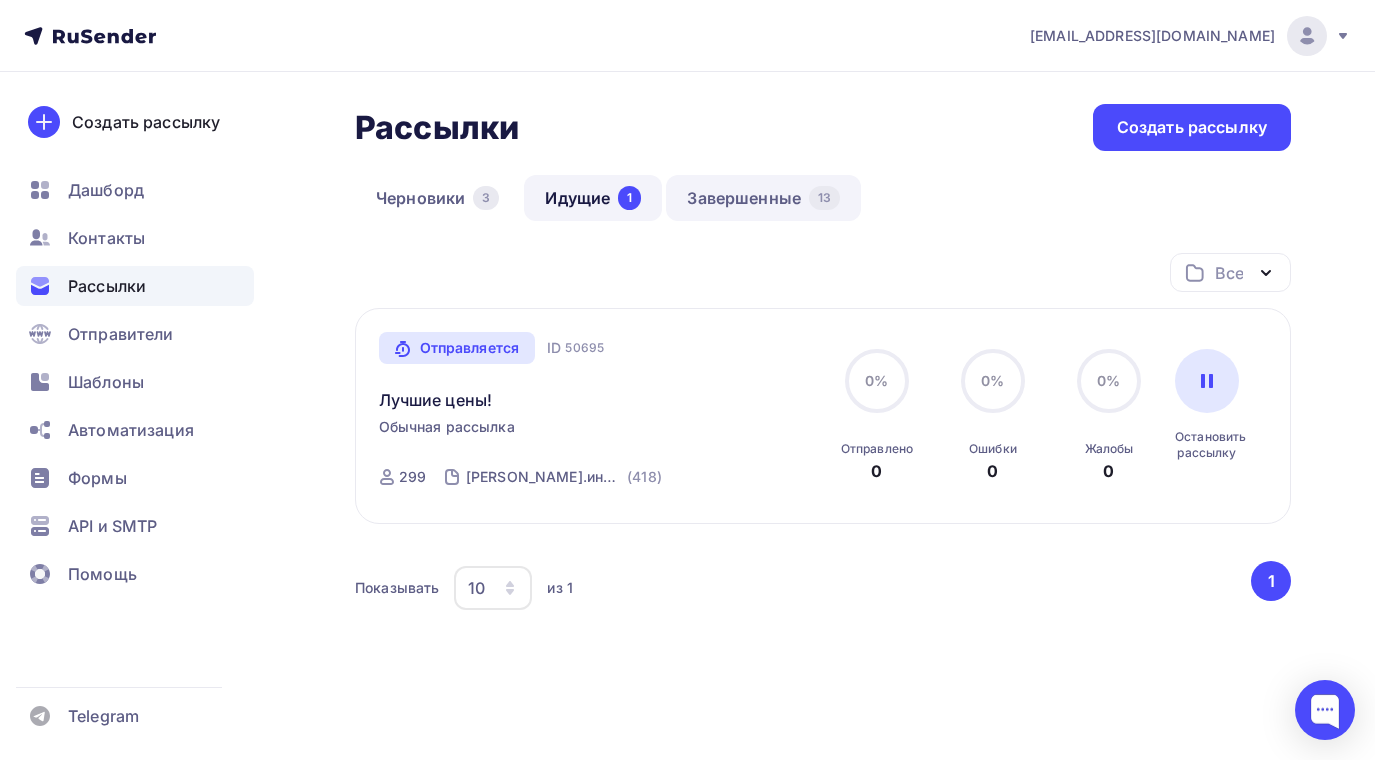 click on "Завершенные
13" at bounding box center [763, 198] 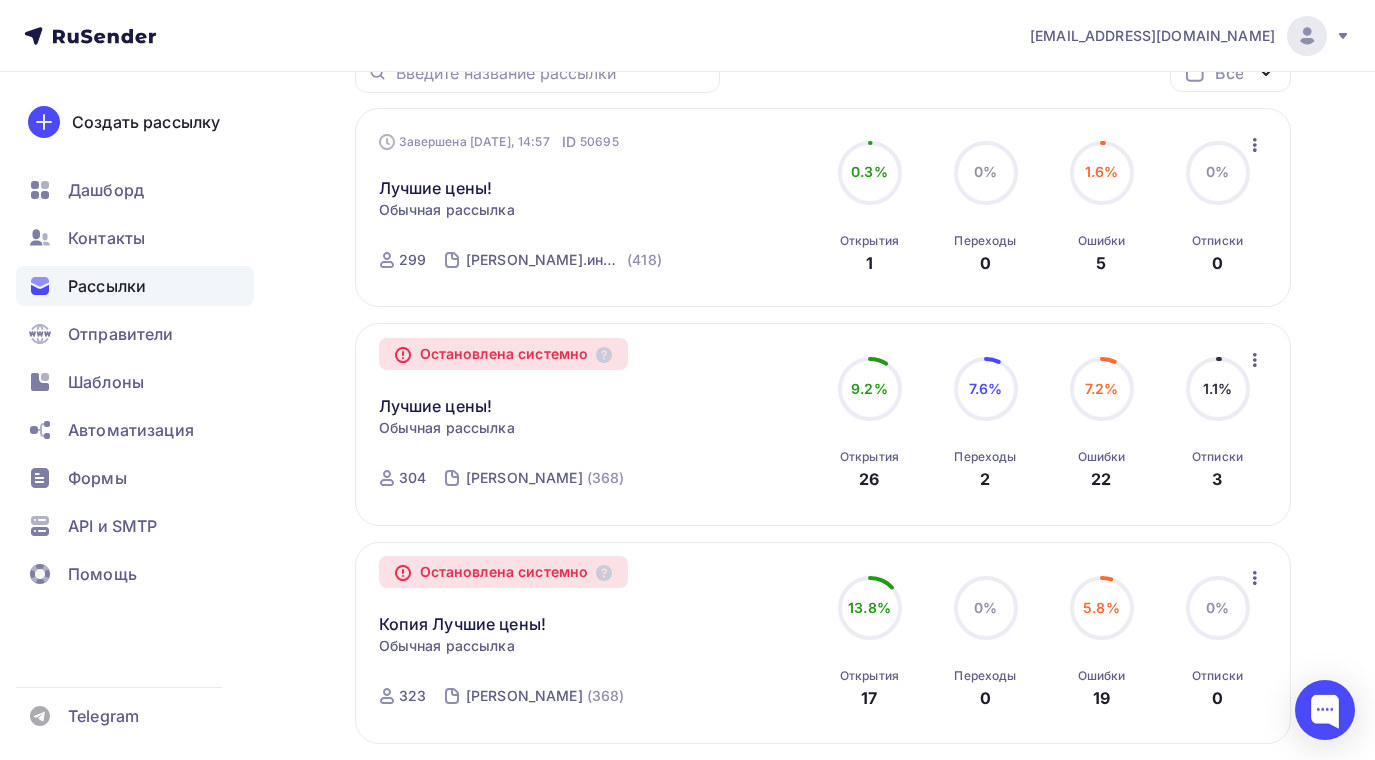 scroll, scrollTop: 100, scrollLeft: 0, axis: vertical 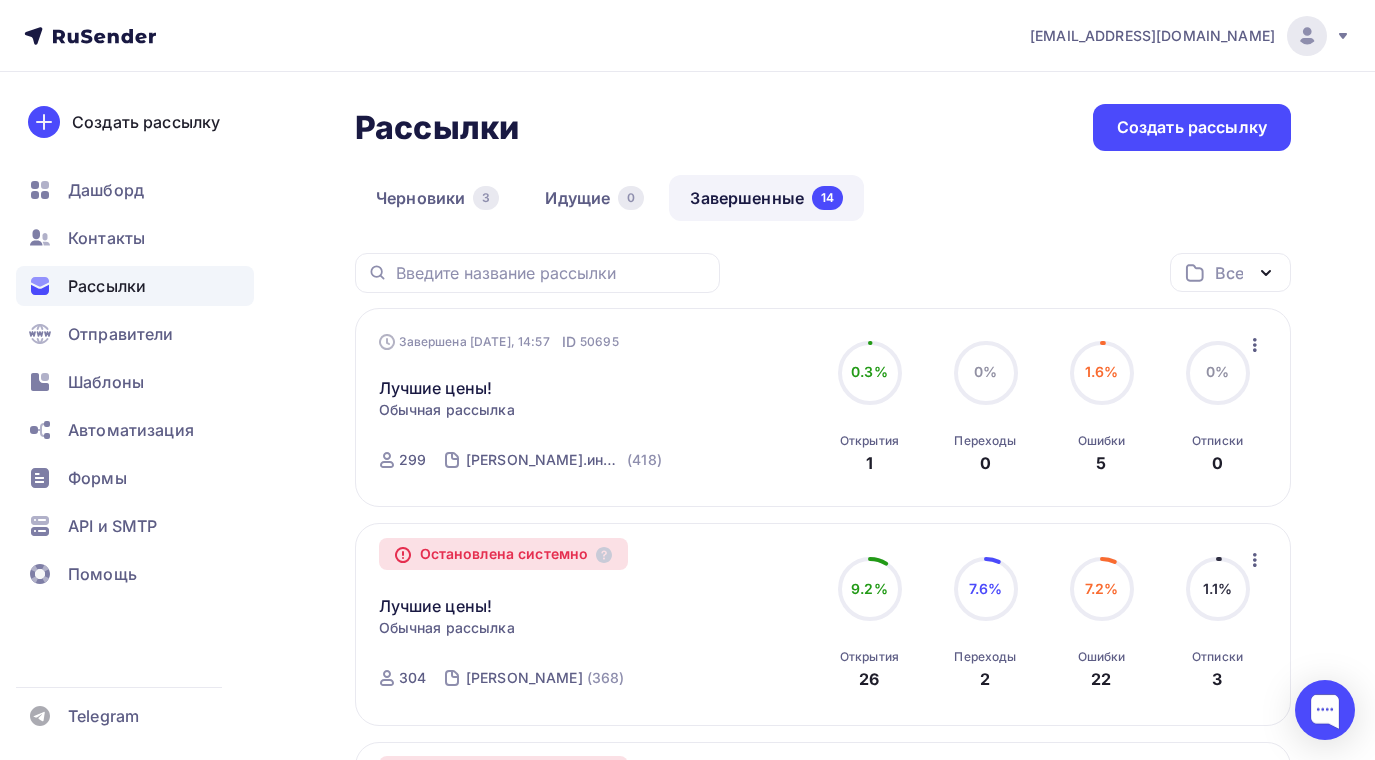 click on "Завершенные
14" at bounding box center (766, 198) 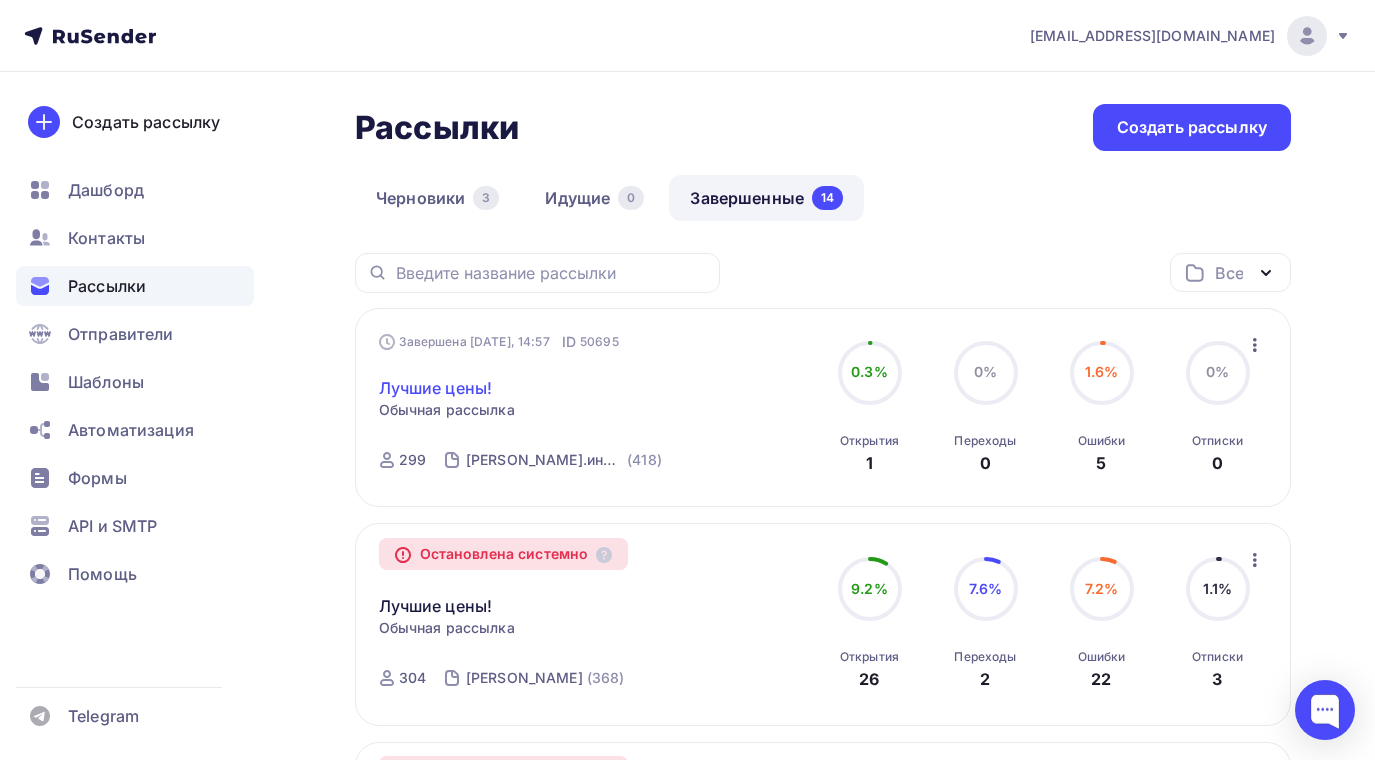 click on "Лучшие цены!" at bounding box center (436, 388) 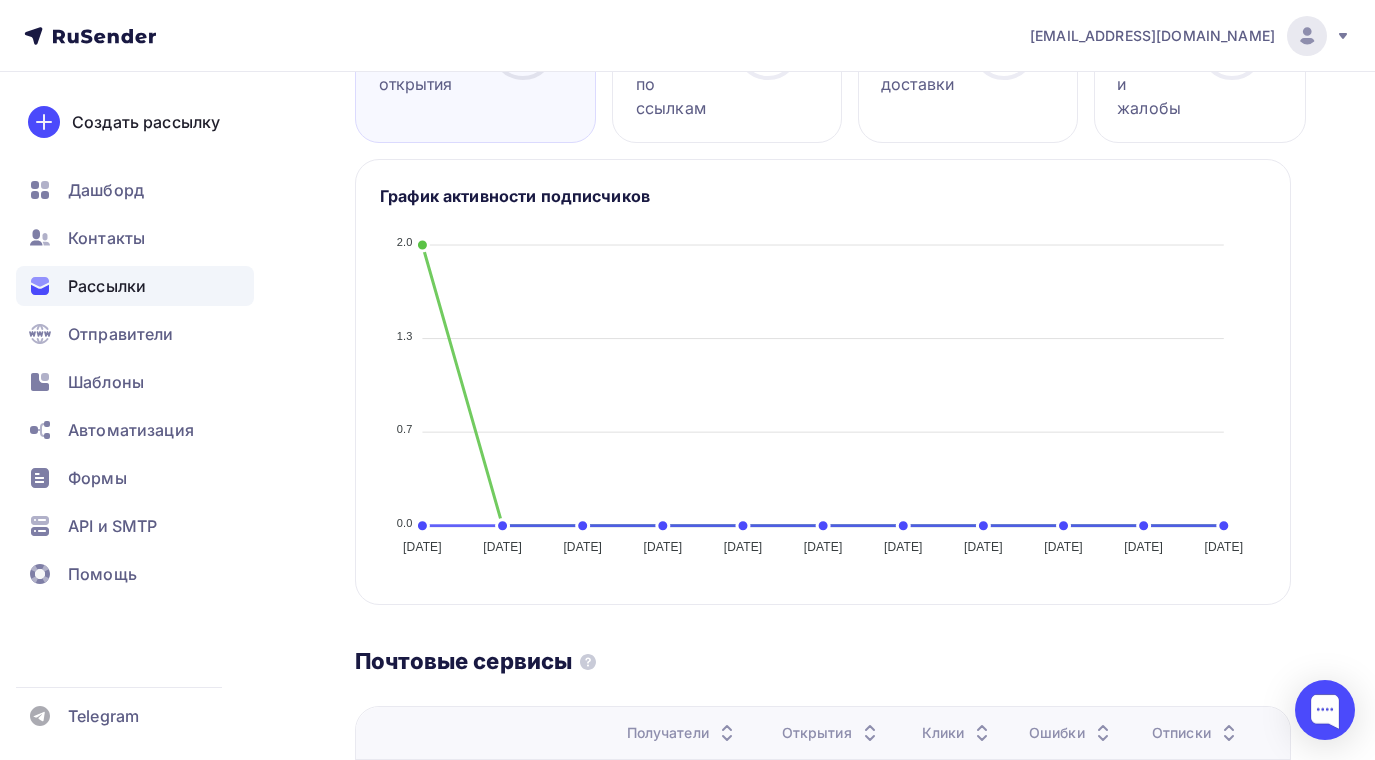 scroll, scrollTop: 0, scrollLeft: 0, axis: both 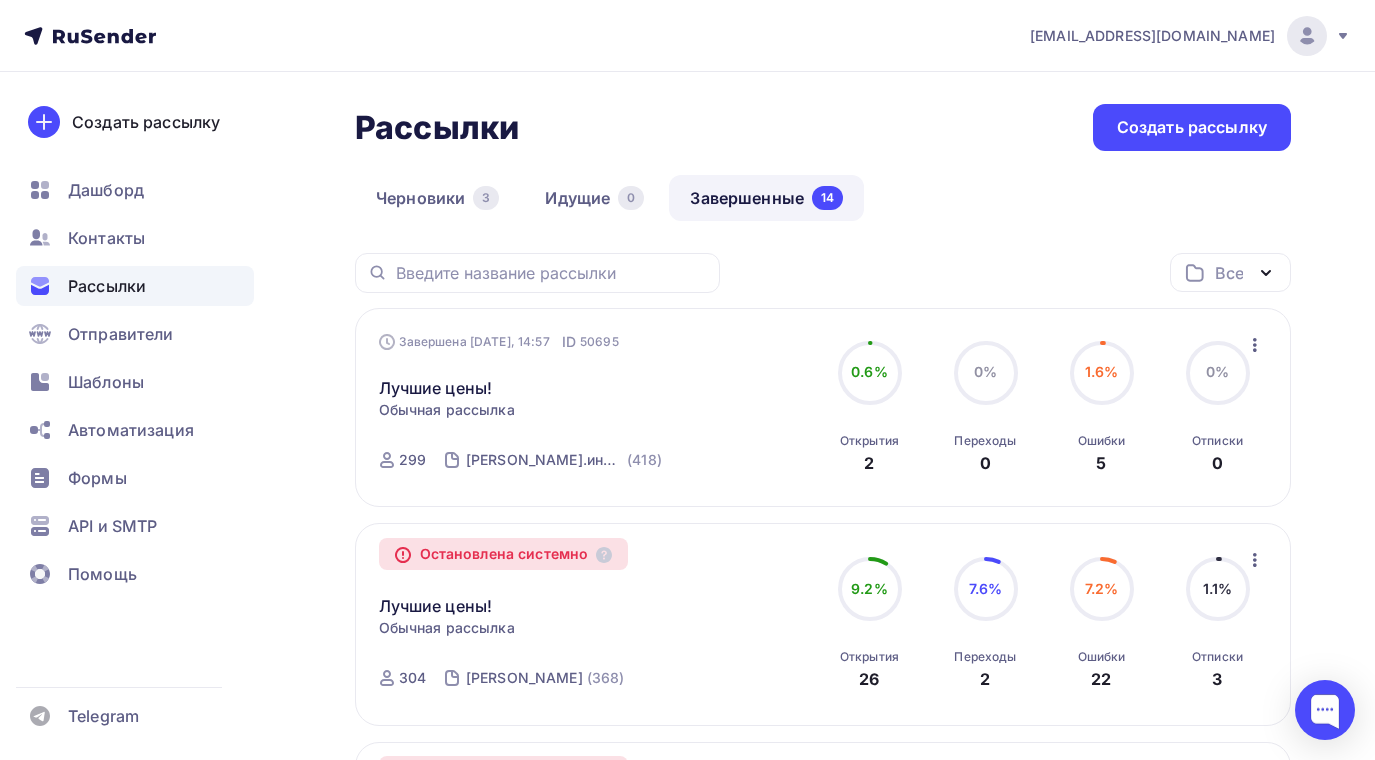 click 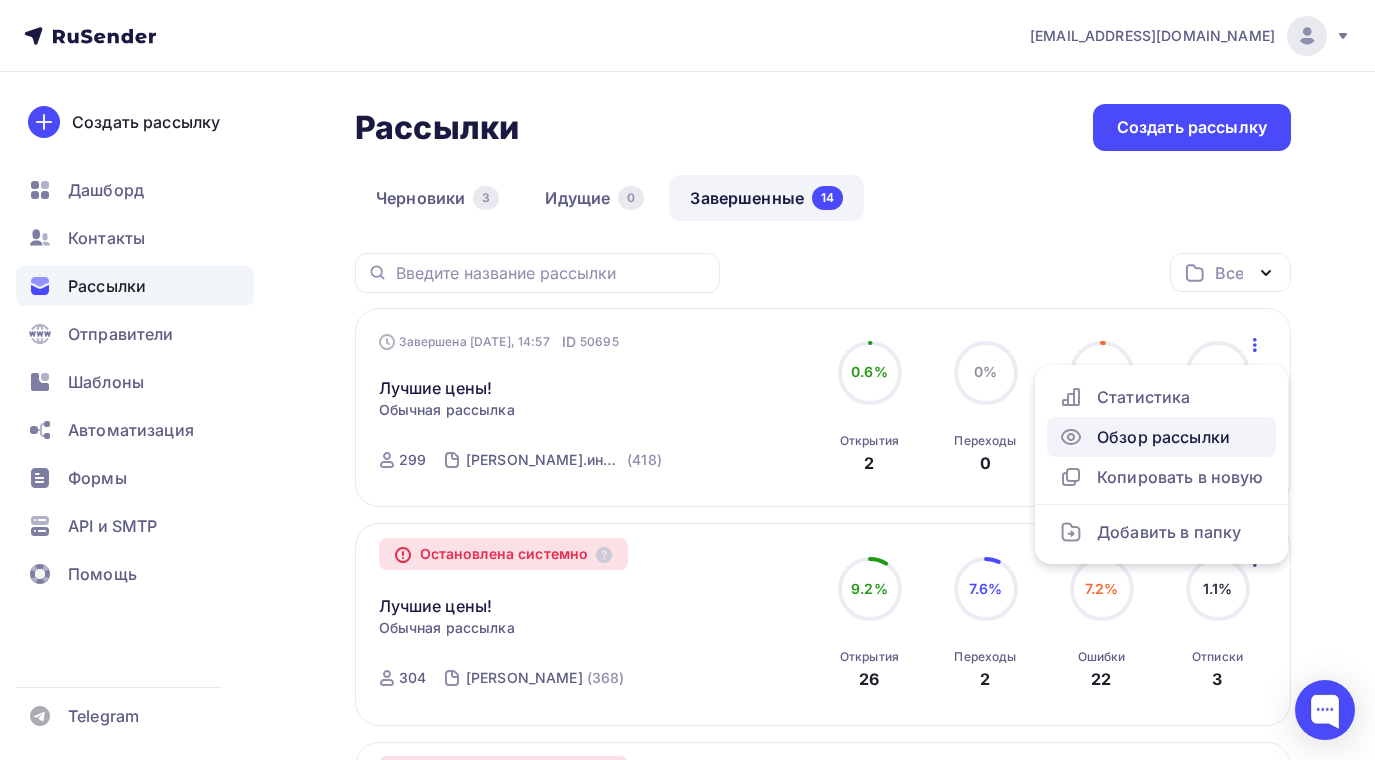 click on "Обзор рассылки" at bounding box center (1161, 437) 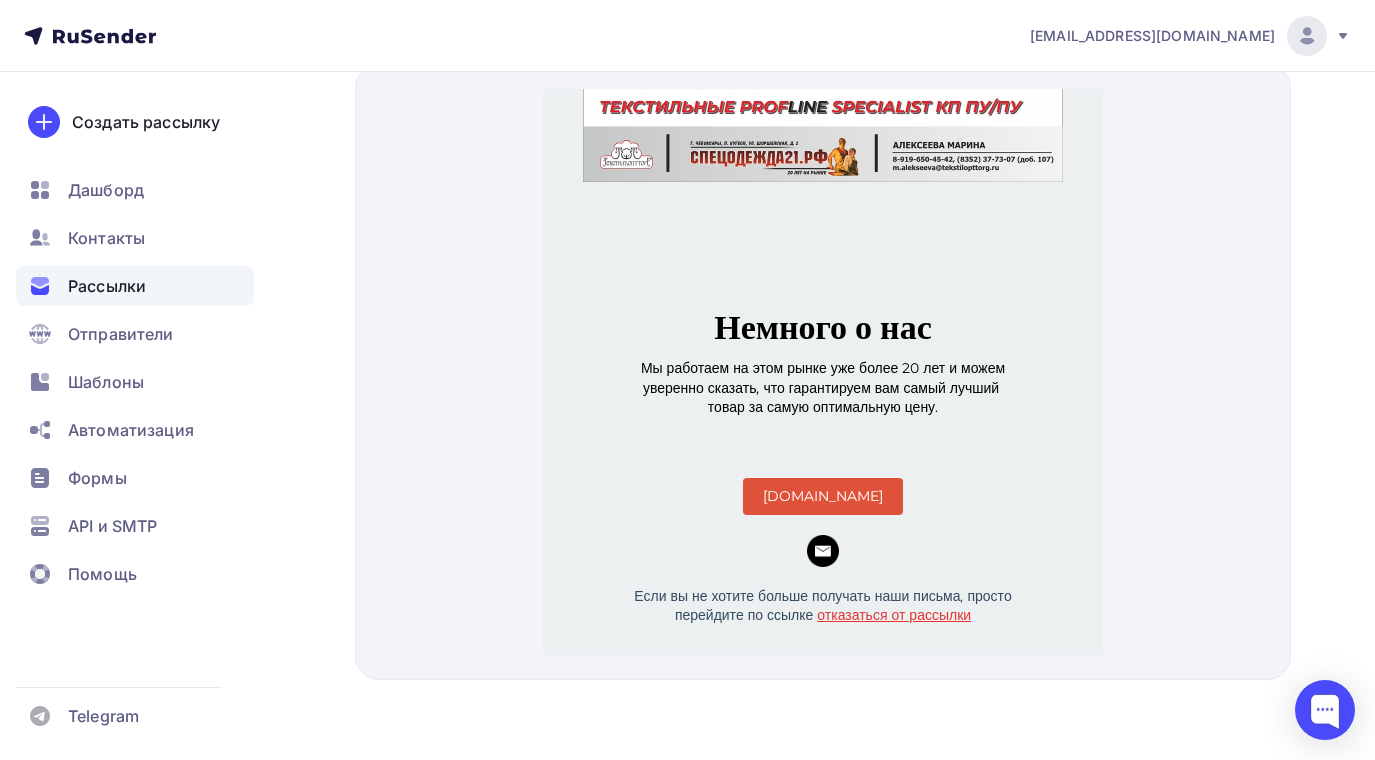 scroll, scrollTop: 0, scrollLeft: 0, axis: both 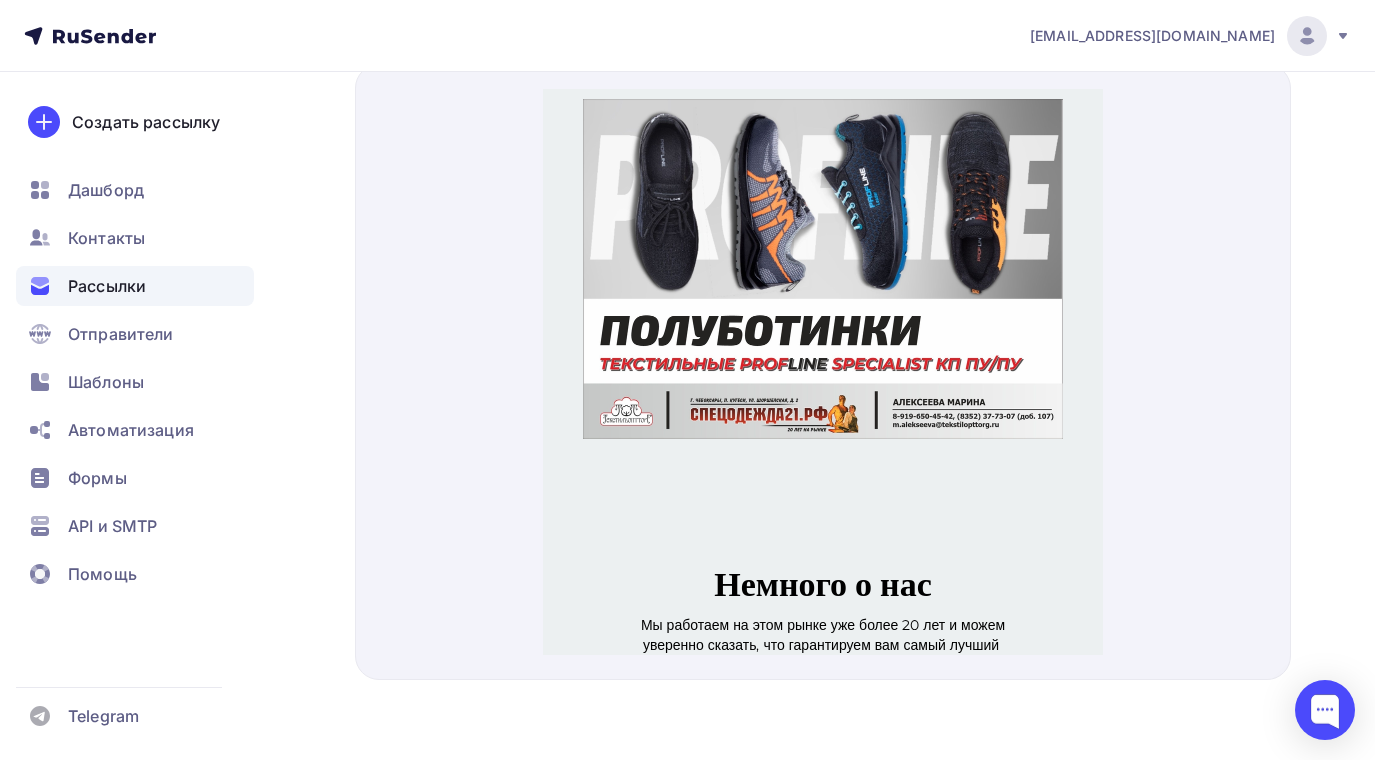 click 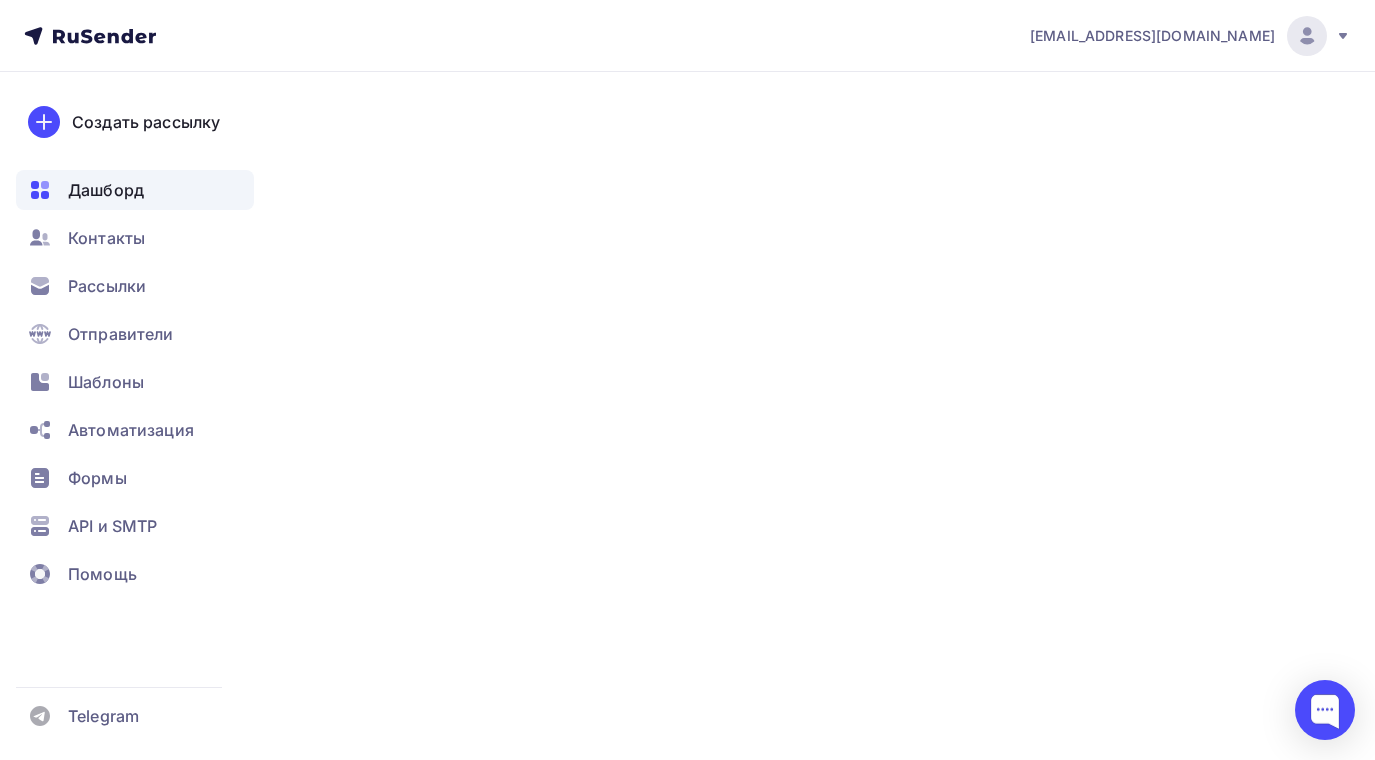 scroll, scrollTop: 0, scrollLeft: 0, axis: both 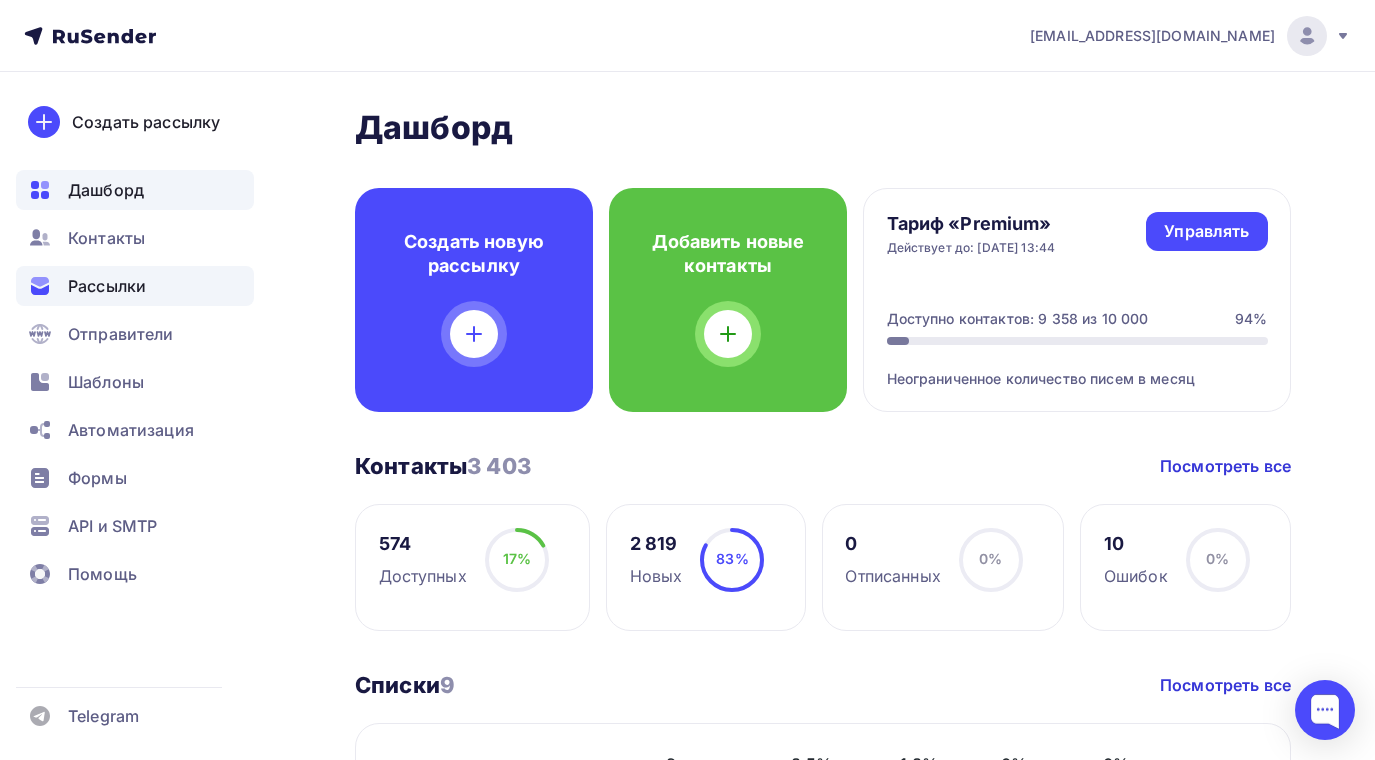 click on "Рассылки" at bounding box center (107, 286) 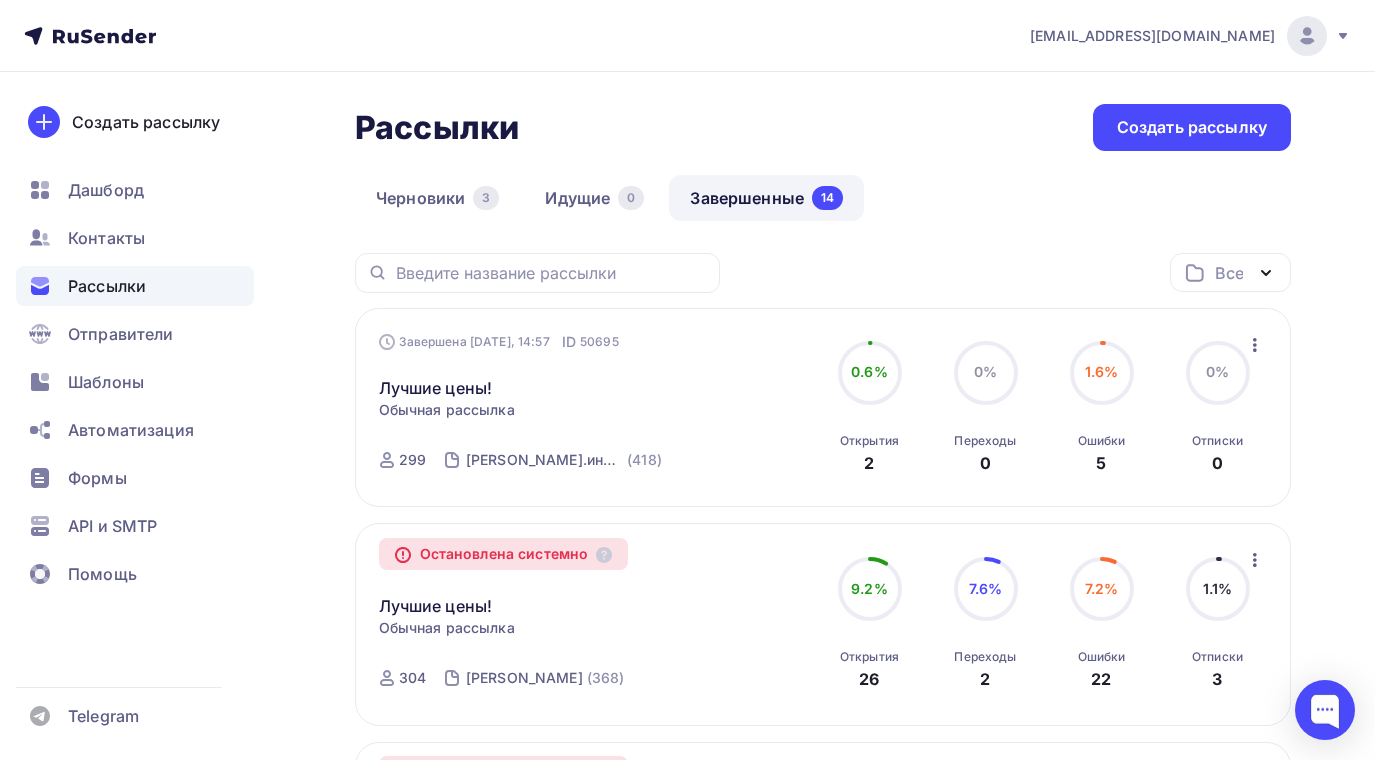click 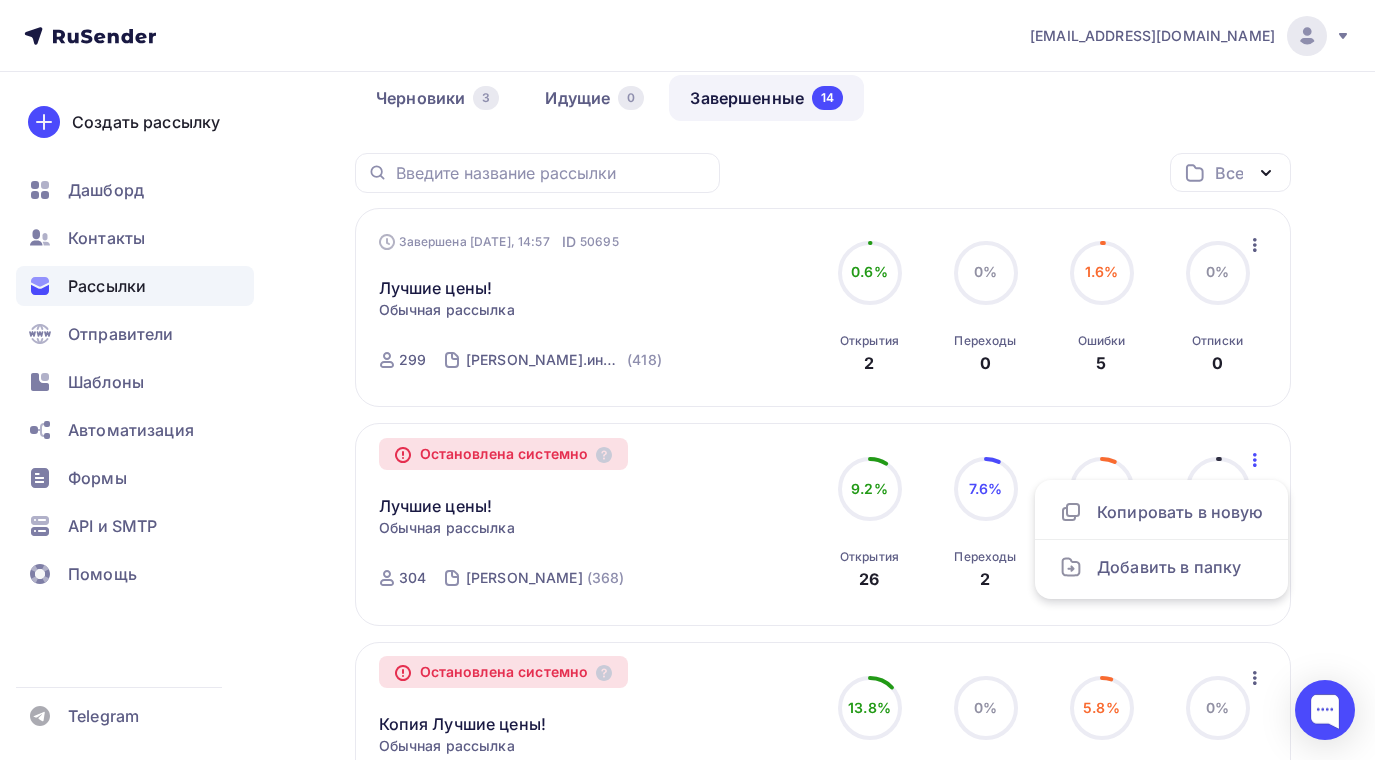 scroll, scrollTop: 300, scrollLeft: 0, axis: vertical 